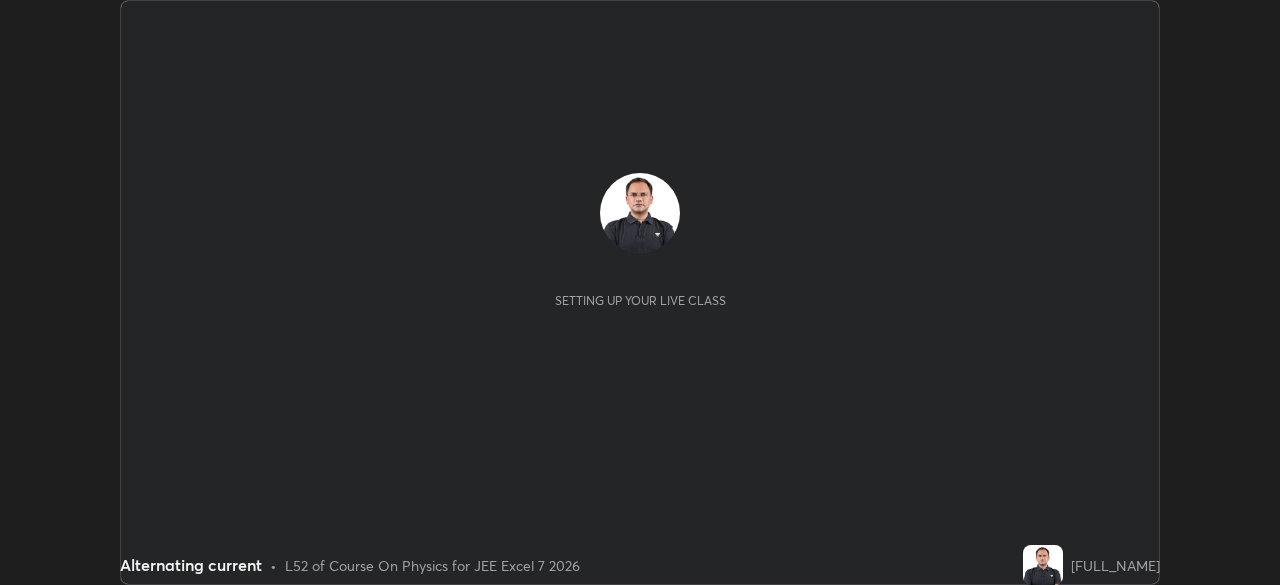 scroll, scrollTop: 0, scrollLeft: 0, axis: both 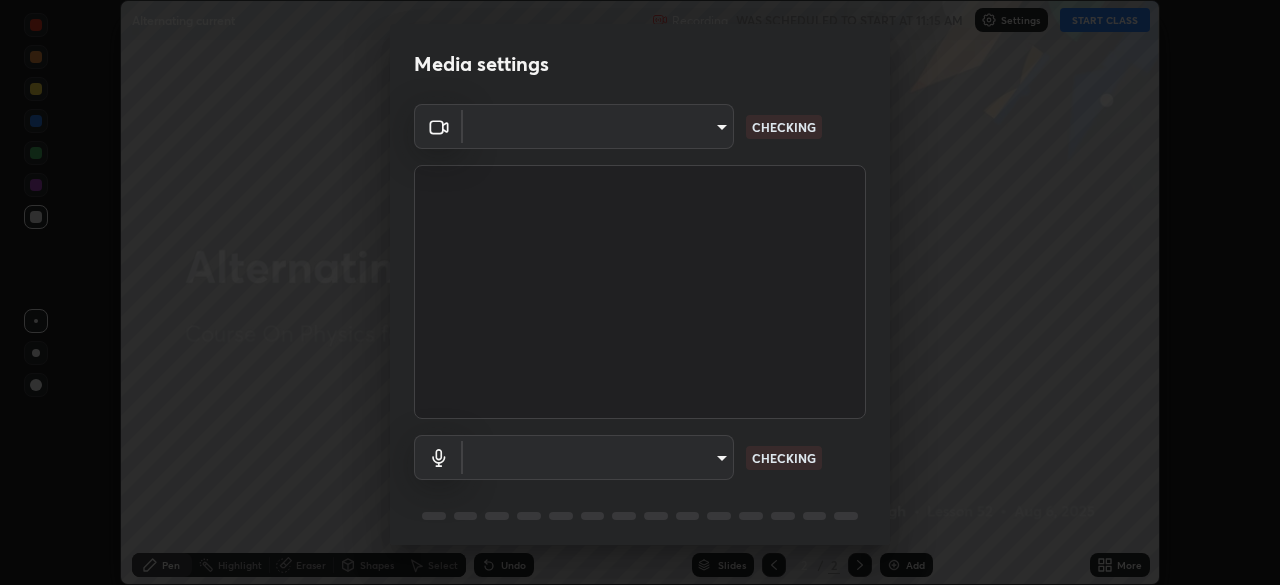 type on "b6d43a0201c377cd3575a75f153ec5d0f3e4dbb9f65f31adcc094efdfdde2c03" 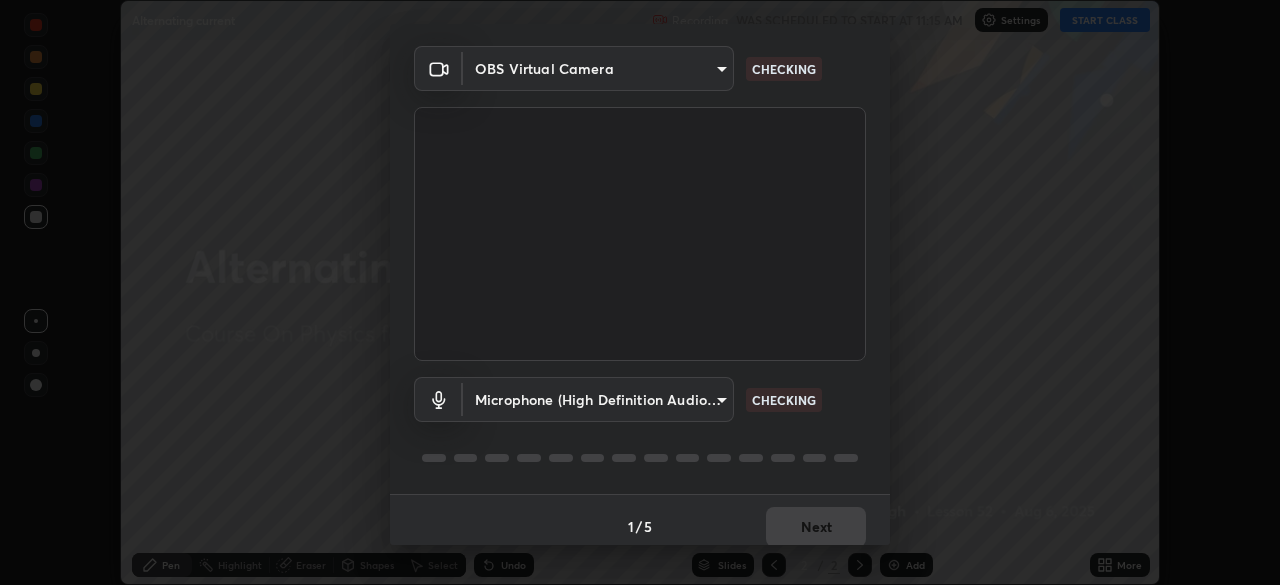 scroll, scrollTop: 71, scrollLeft: 0, axis: vertical 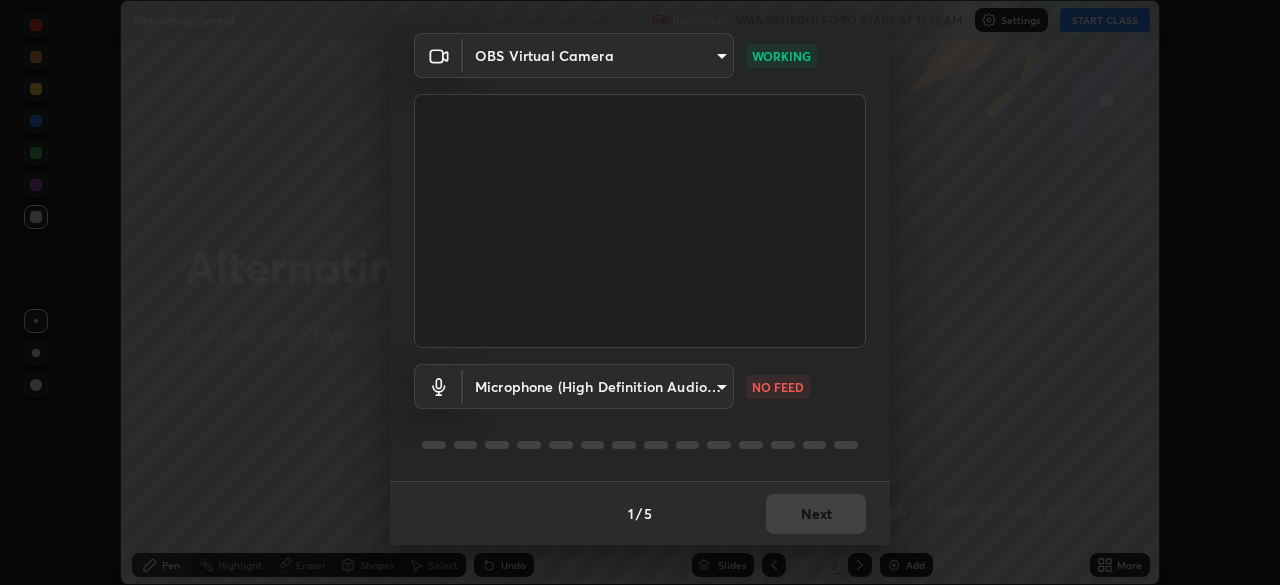 click on "Erase all Alternating current Recording WAS SCHEDULED TO START AT  11:15 AM Settings START CLASS Setting up your live class Alternating current • L52 of Course On Physics for JEE Excel 7 2026 [FULL_NAME] Pen Highlight Eraser Shapes Select Undo Slides 2 / 2 Add More No doubts shared Encourage your learners to ask a doubt for better clarity Report an issue Reason for reporting Buffering Chat not working Audio - Video sync issue Educator video quality low ​ Attach an image Report Media settings OBS Virtual Camera b6d43a0201c377cd3575a75f153ec5d0f3e4dbb9f65f31adcc094efdfdde2c03 WORKING Microphone (High Definition Audio Device) a6ee452b3c3c981f37b91fab9e57a88ace2356bc1621e3195187a85011e1320b NO FEED 1 / 5 Next" at bounding box center [640, 292] 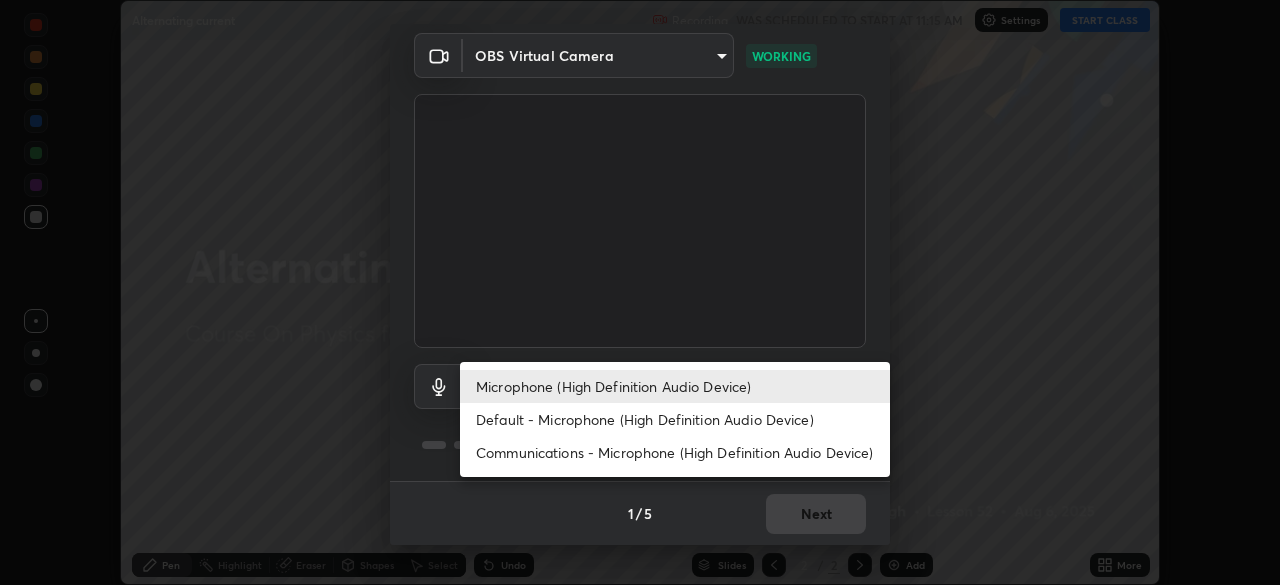 click on "Default - Microphone (High Definition Audio Device)" at bounding box center [675, 419] 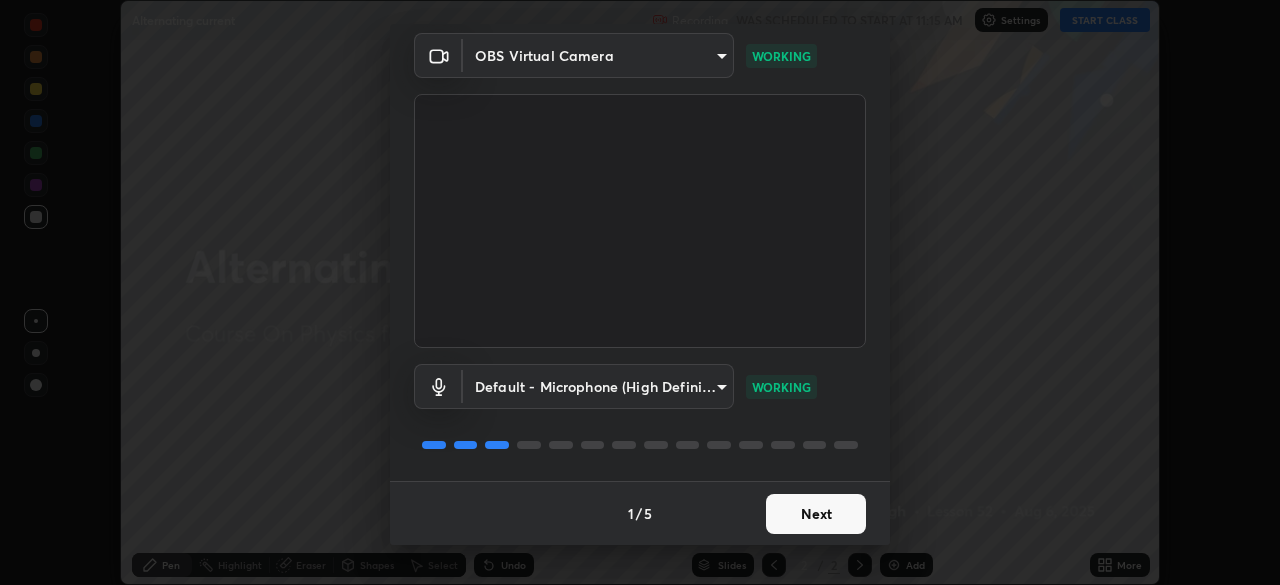 click on "Next" at bounding box center (816, 514) 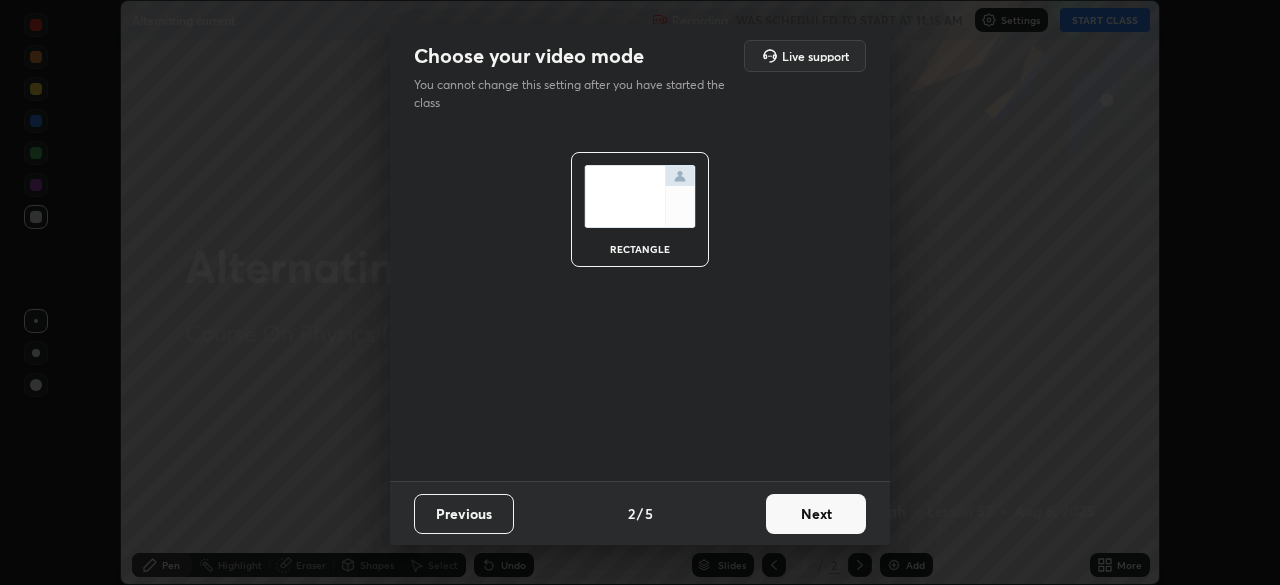 scroll, scrollTop: 0, scrollLeft: 0, axis: both 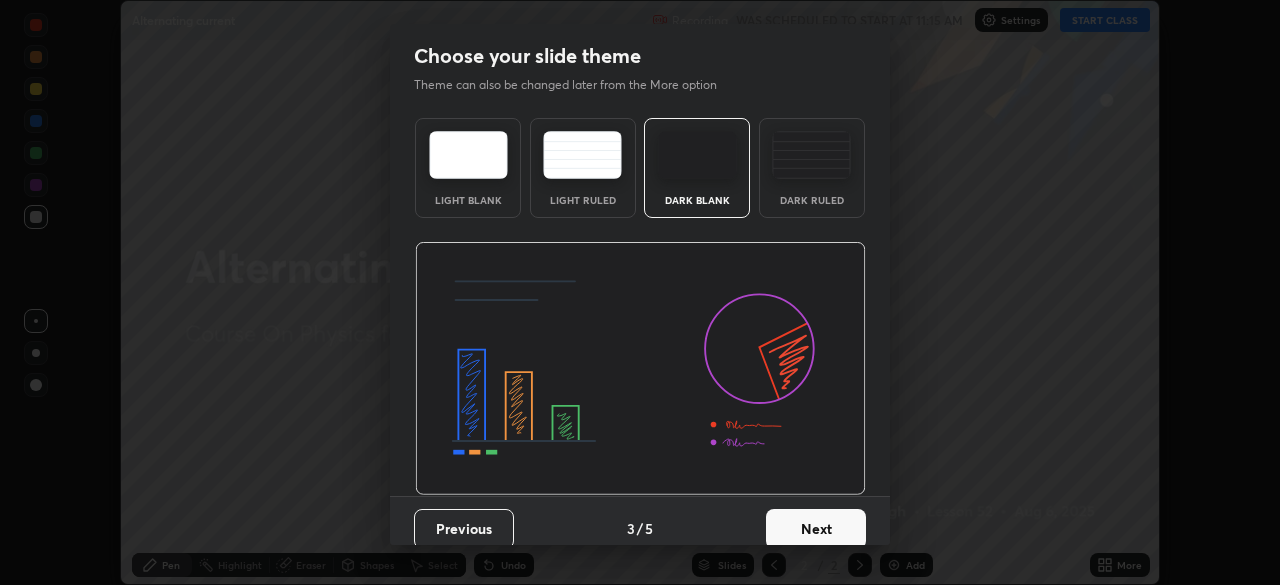 click on "Next" at bounding box center (816, 529) 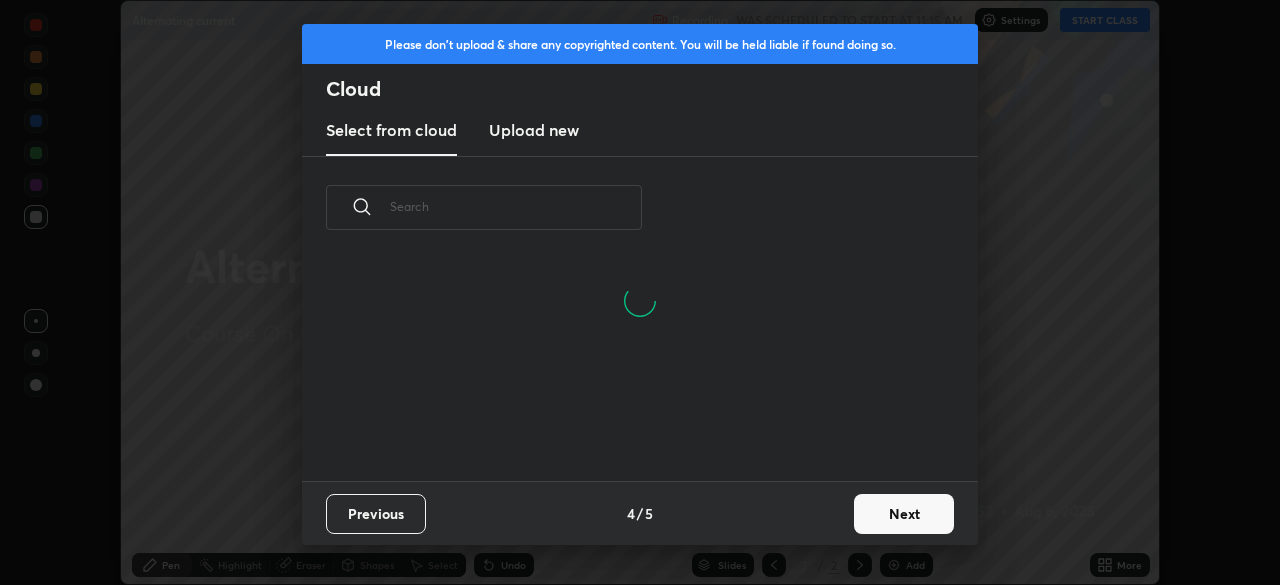 click on "Next" at bounding box center [904, 514] 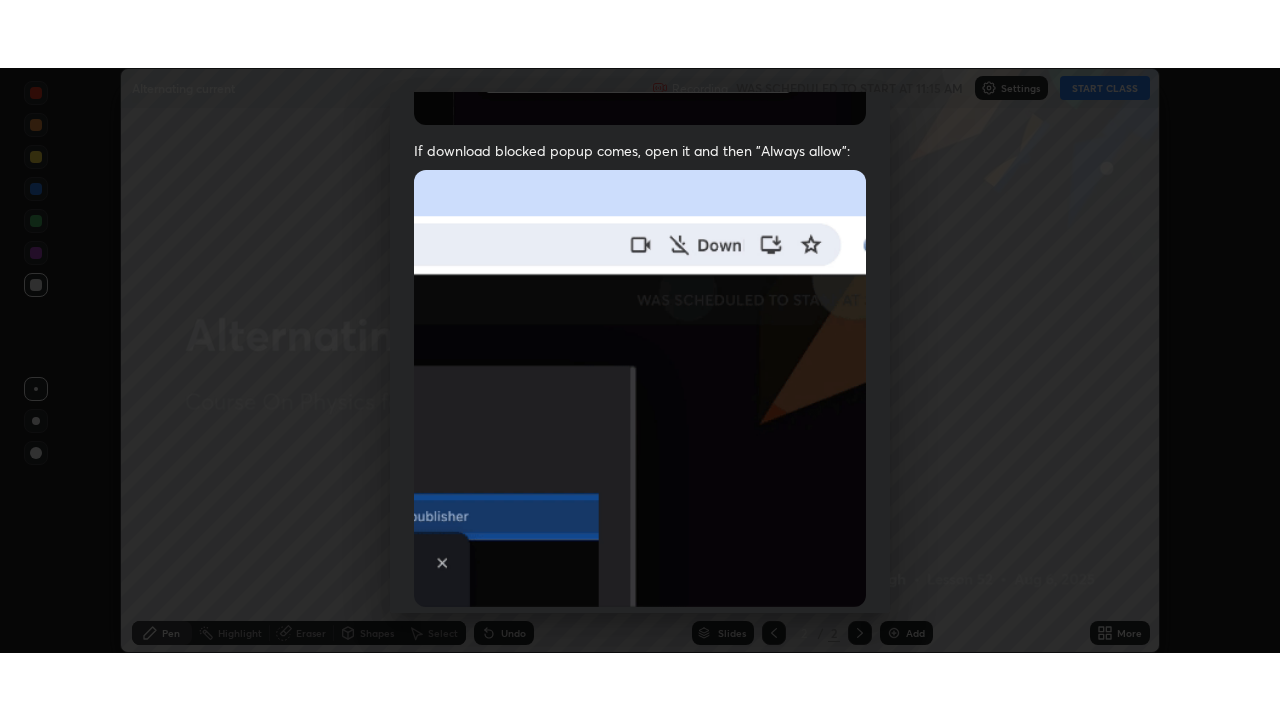 scroll, scrollTop: 479, scrollLeft: 0, axis: vertical 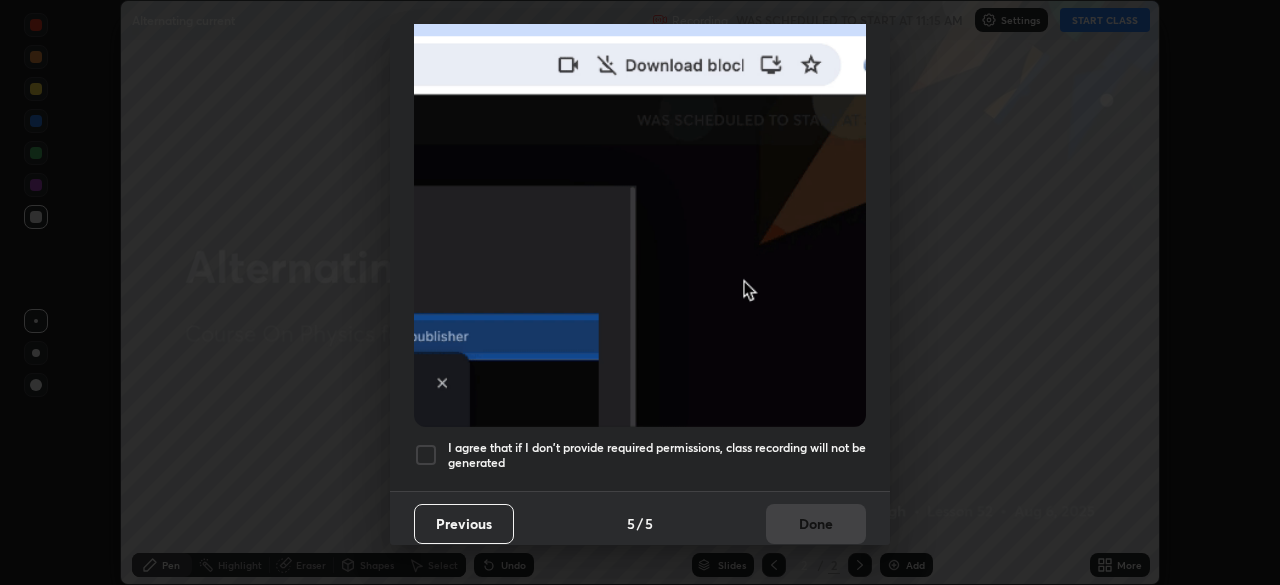click at bounding box center (426, 455) 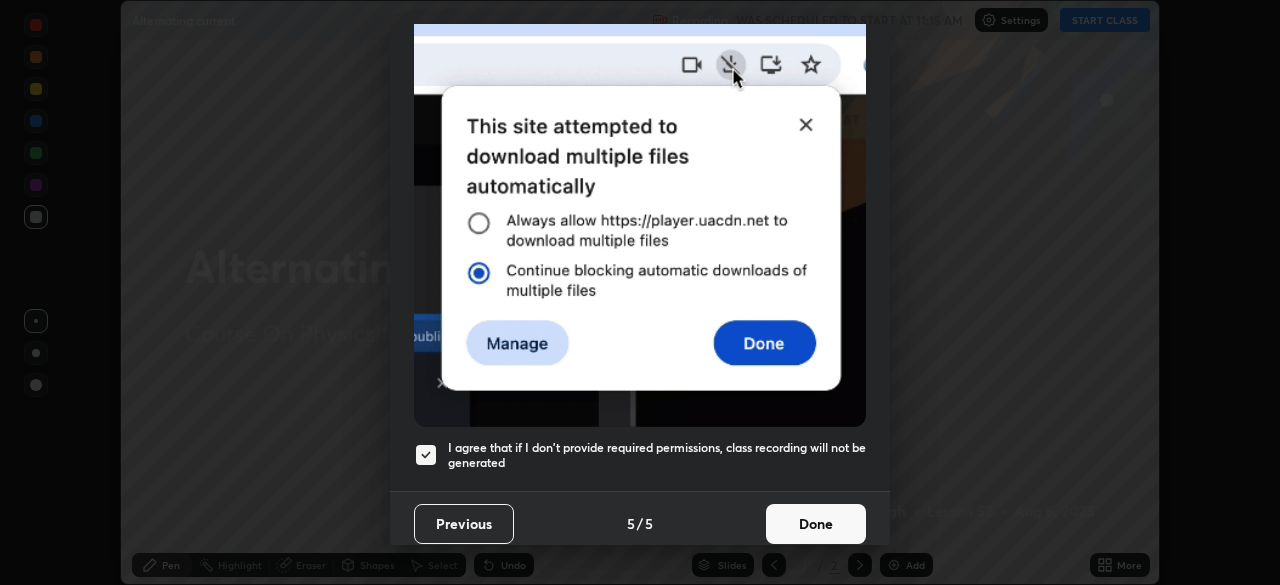 click on "Done" at bounding box center [816, 524] 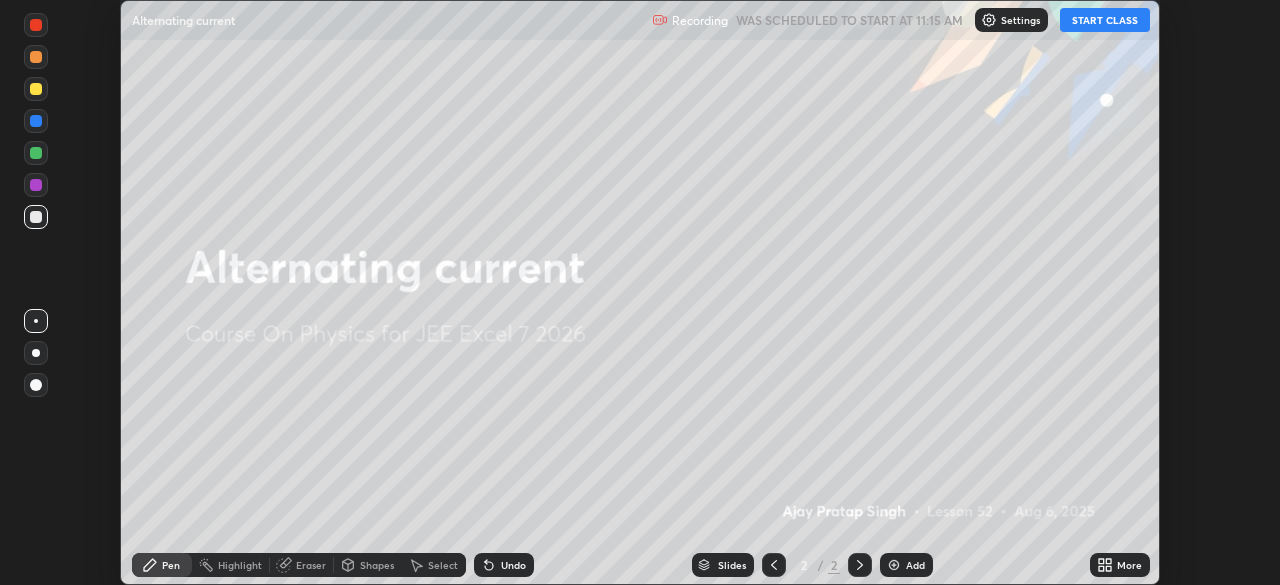 click on "START CLASS" at bounding box center (1105, 20) 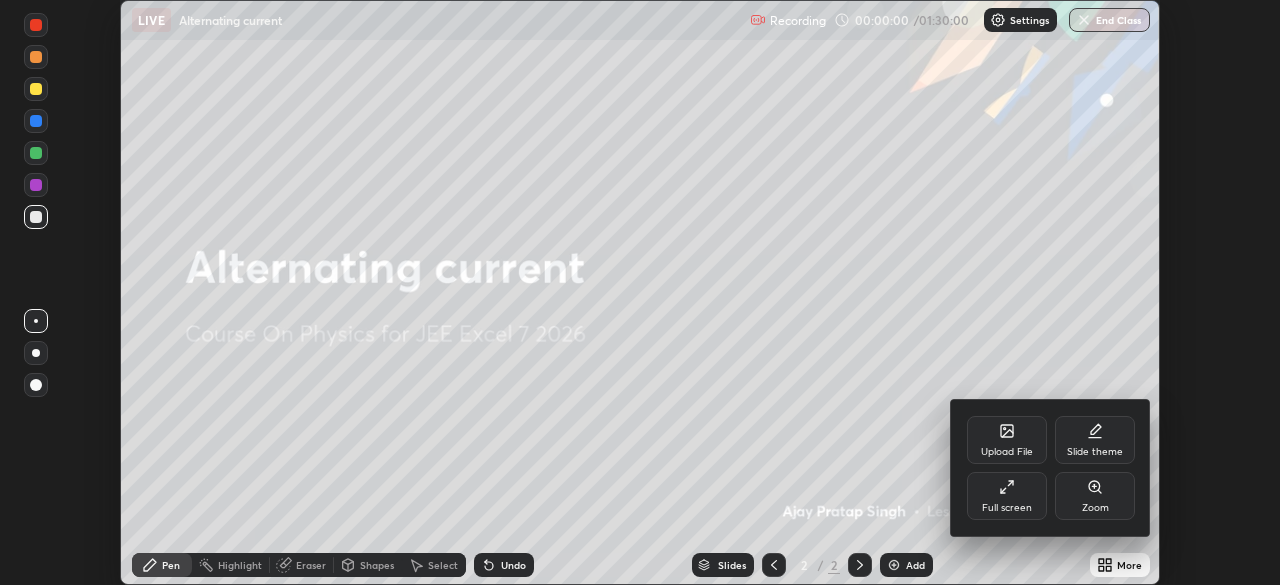 click 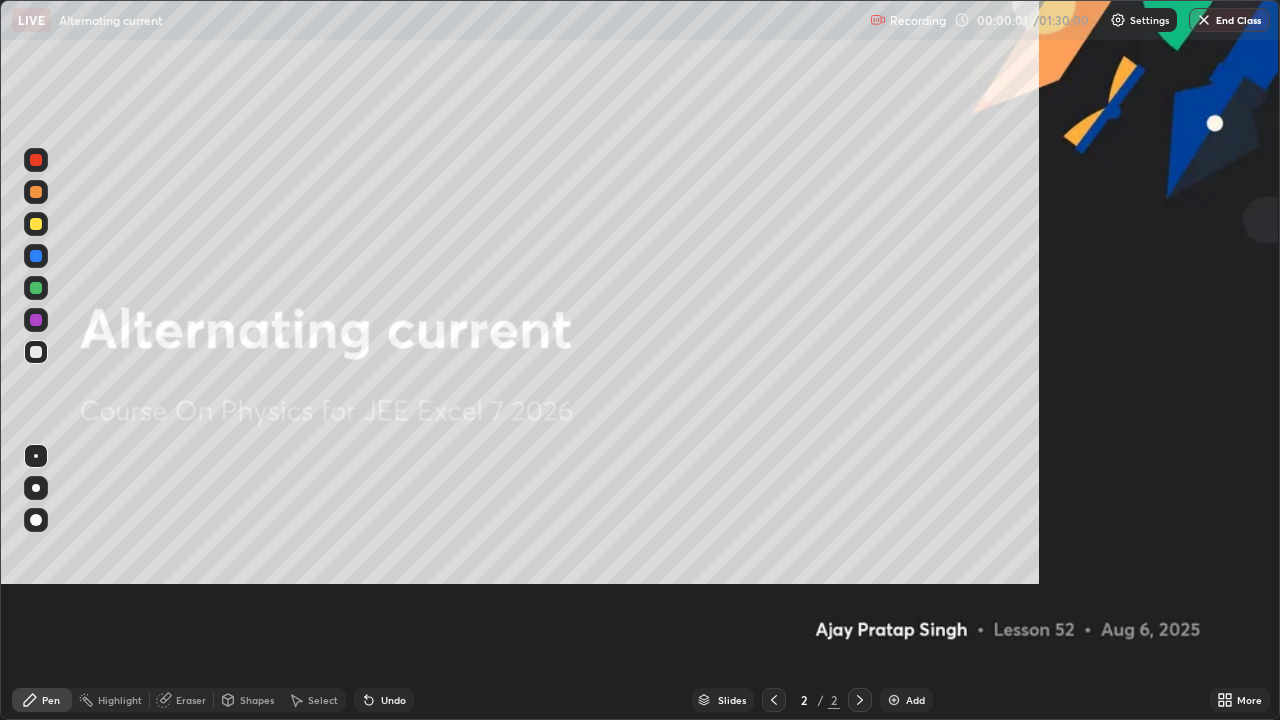 scroll, scrollTop: 99280, scrollLeft: 98720, axis: both 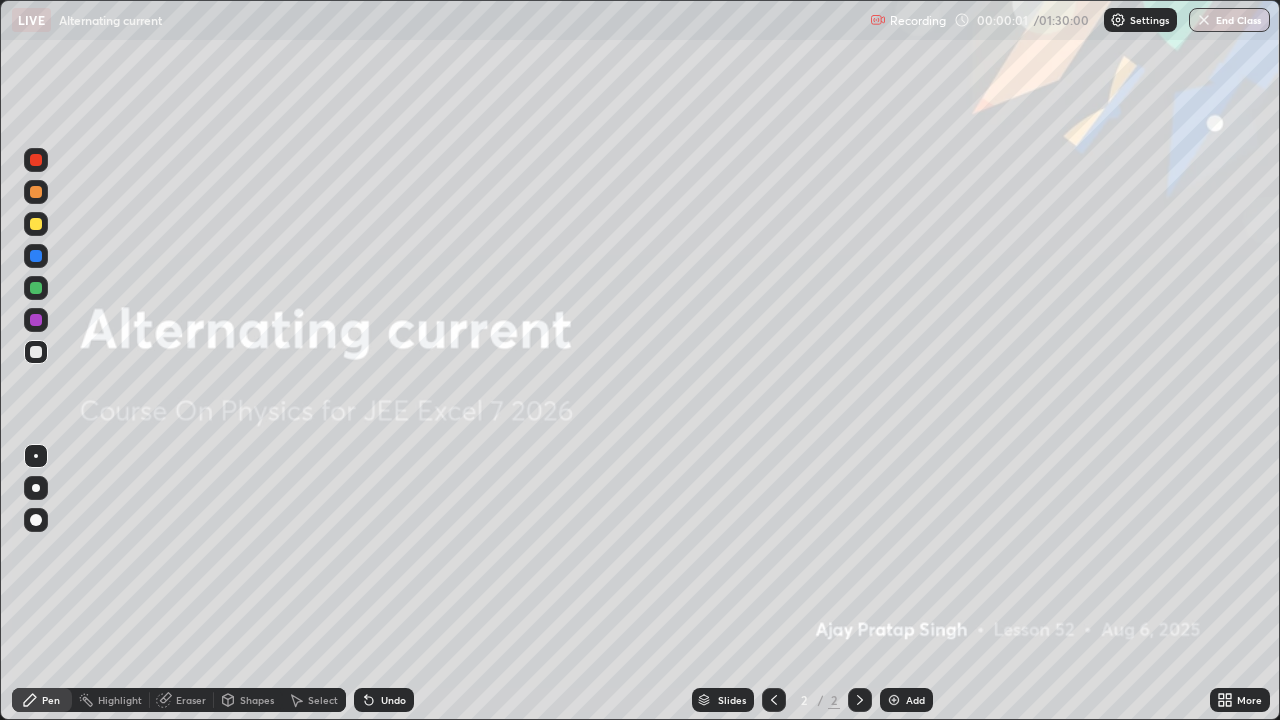 click on "Add" at bounding box center [915, 700] 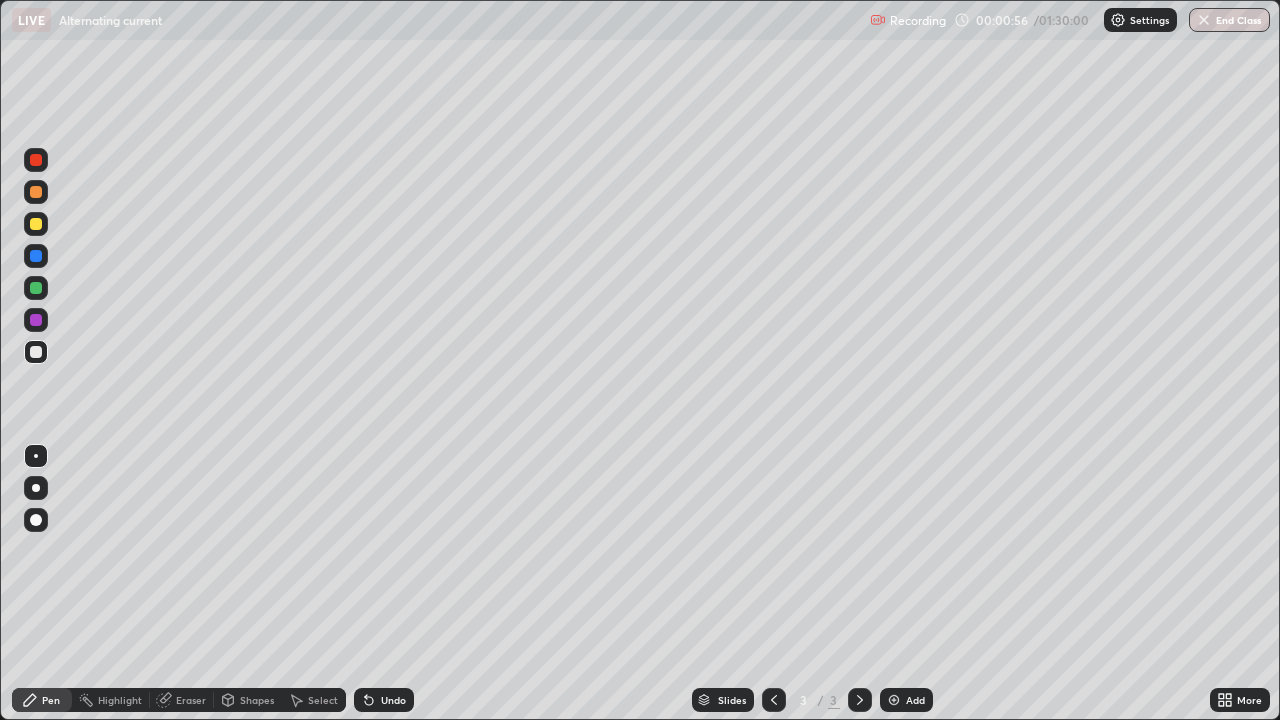 click at bounding box center (36, 192) 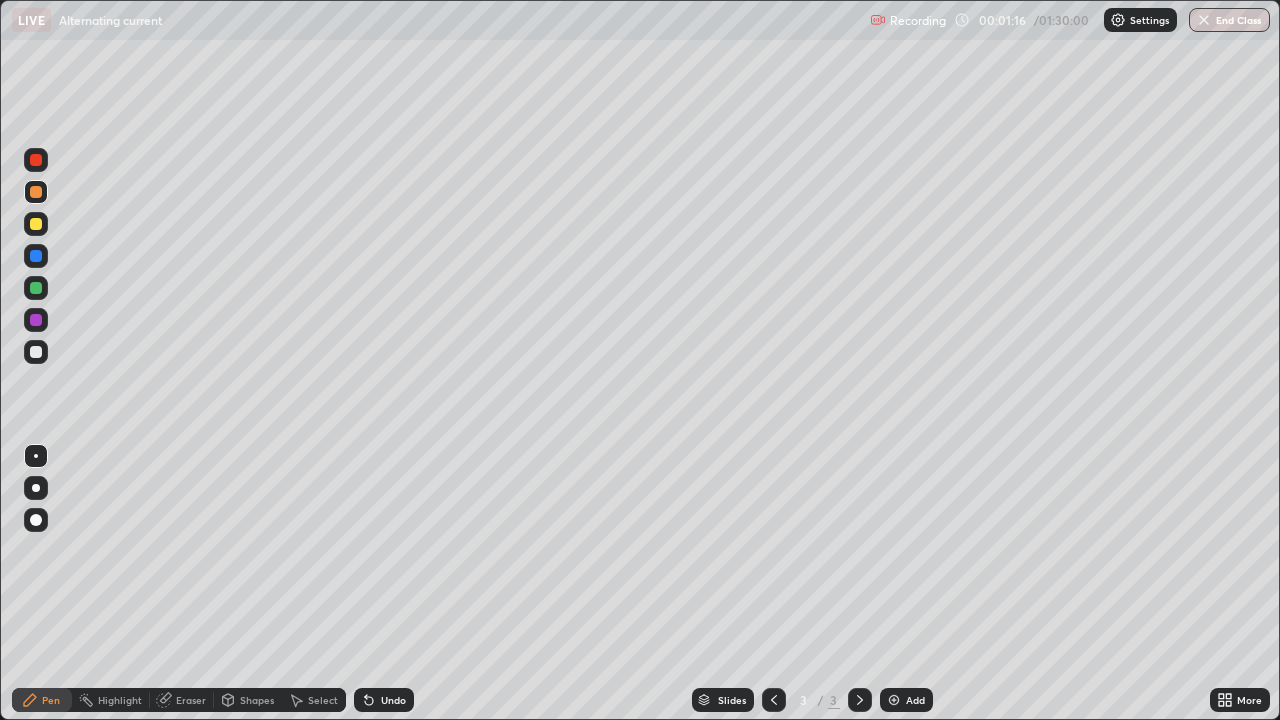 click at bounding box center [36, 352] 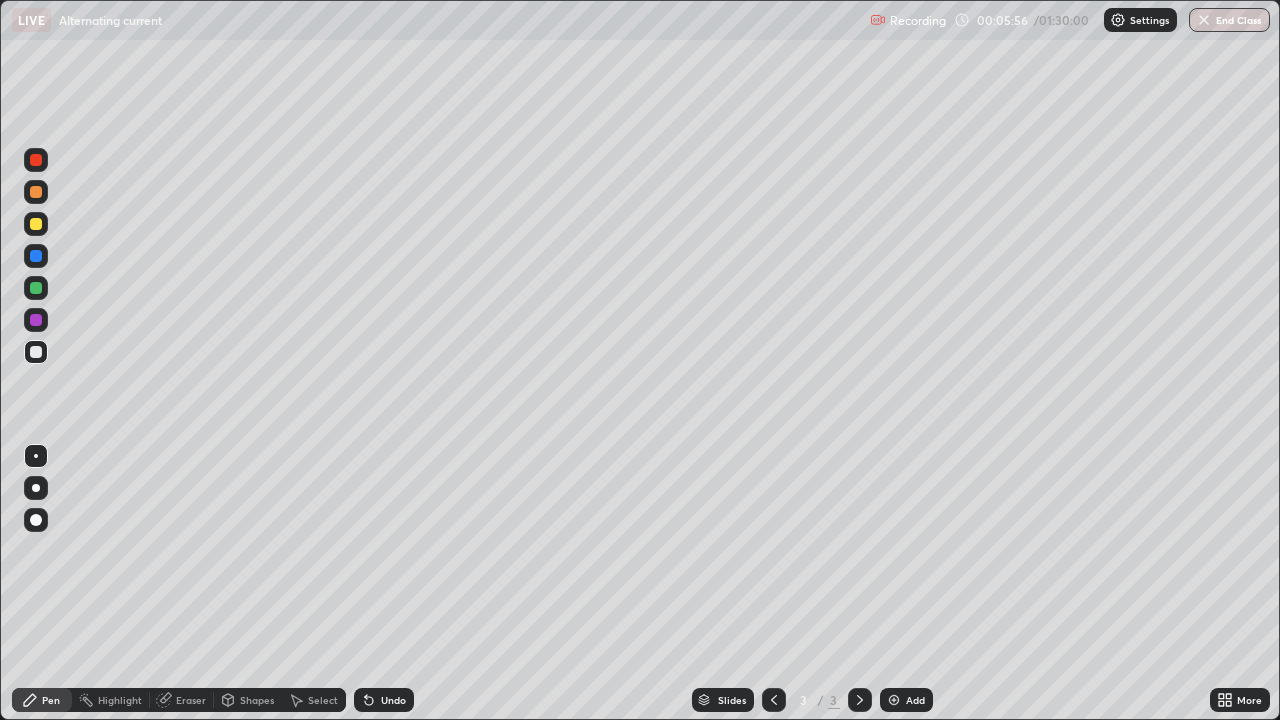 click on "Add" at bounding box center [906, 700] 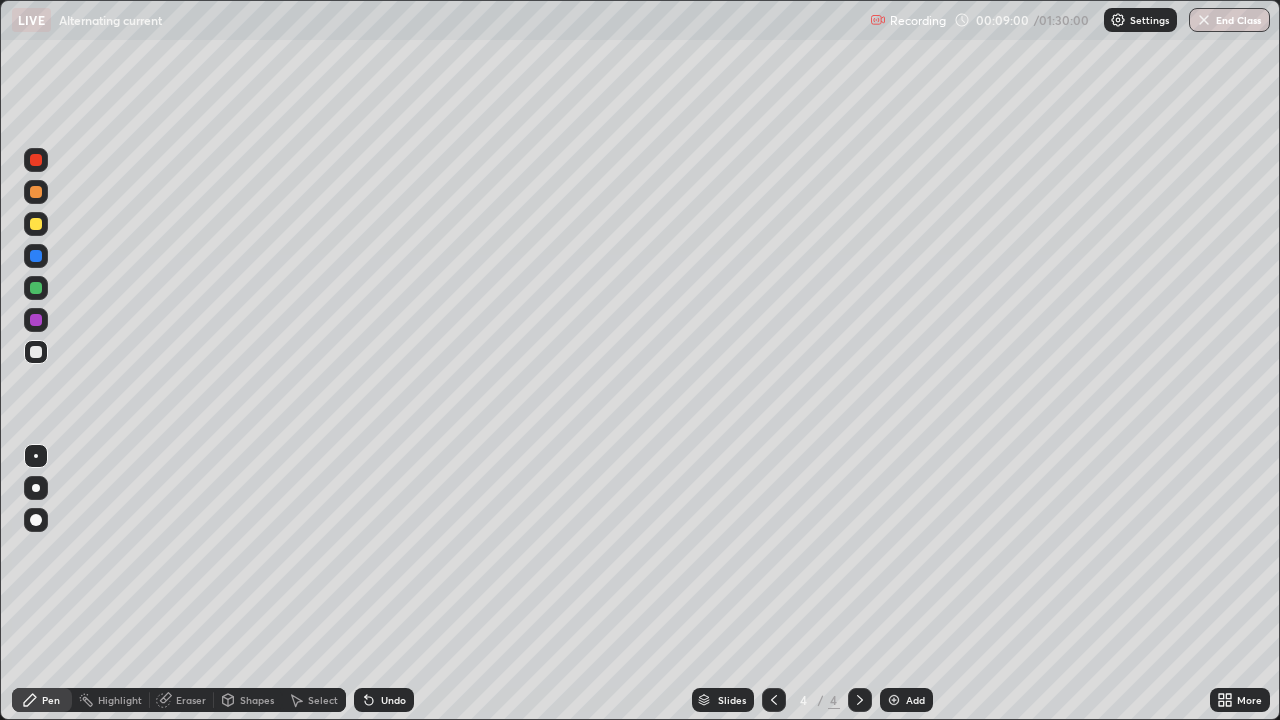 click at bounding box center (894, 700) 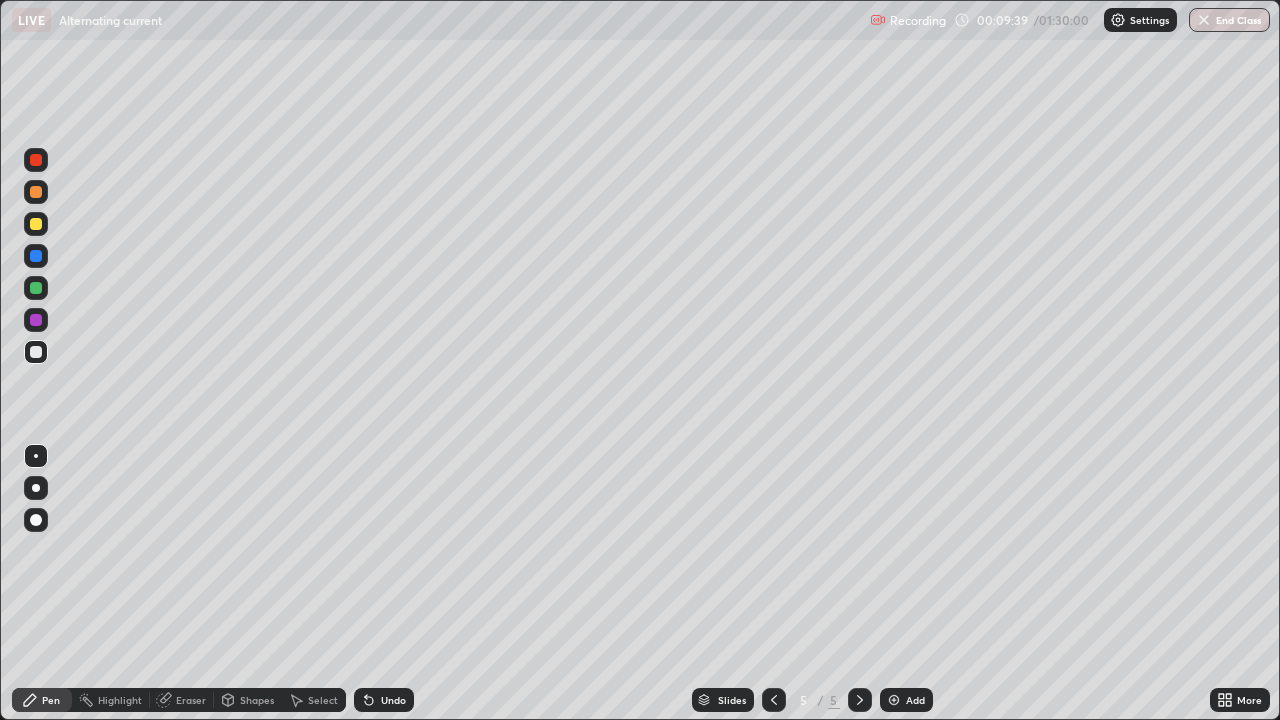 click on "Undo" at bounding box center [393, 700] 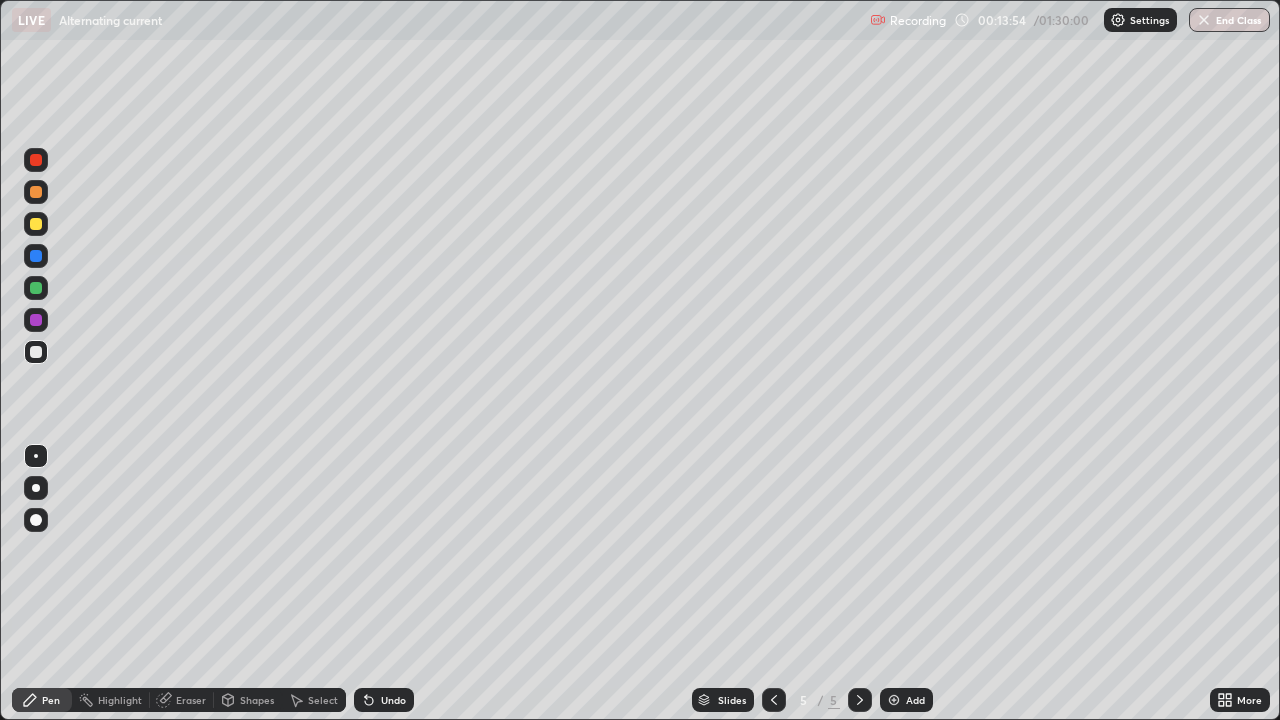 click at bounding box center [894, 700] 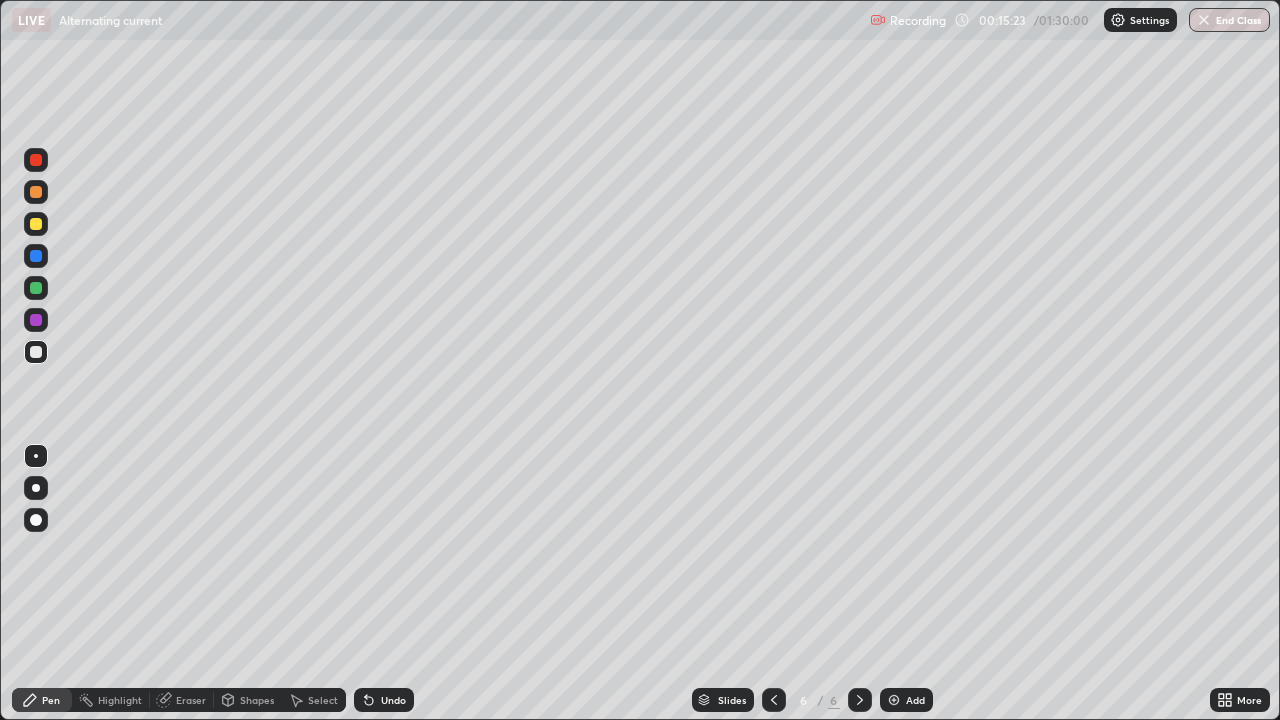 click on "Eraser" at bounding box center (191, 700) 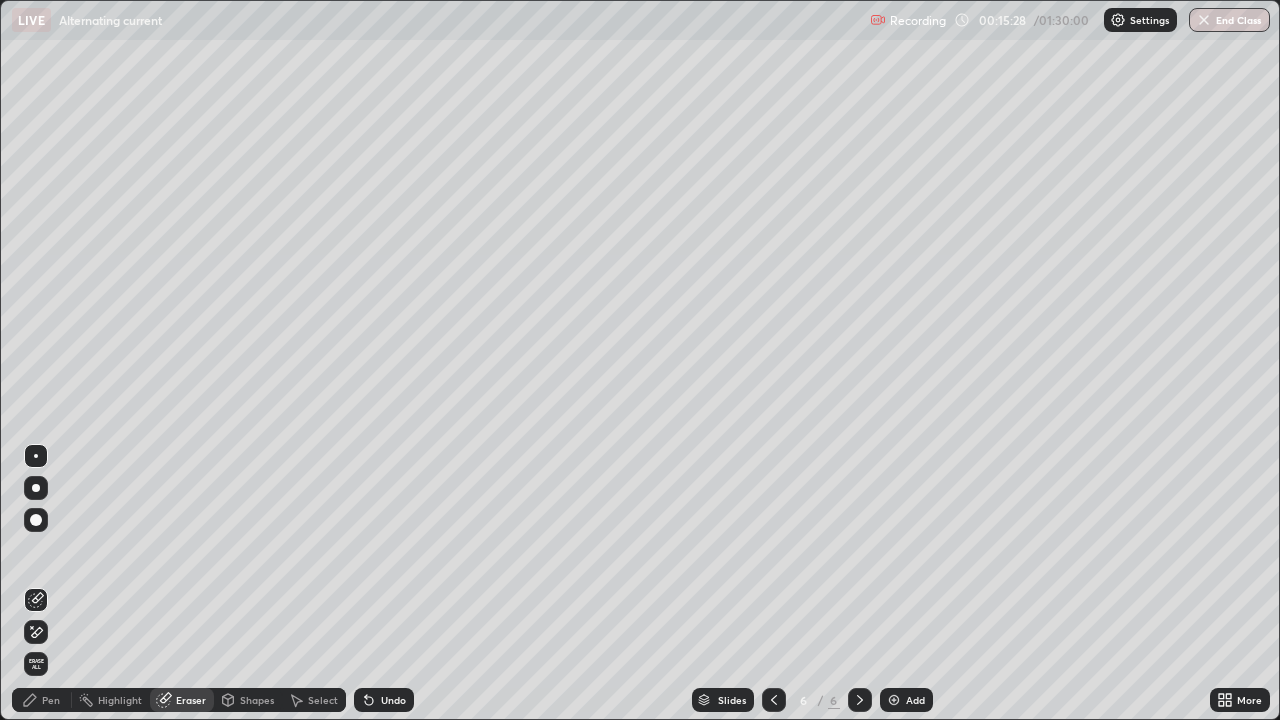 click on "Pen" at bounding box center [42, 700] 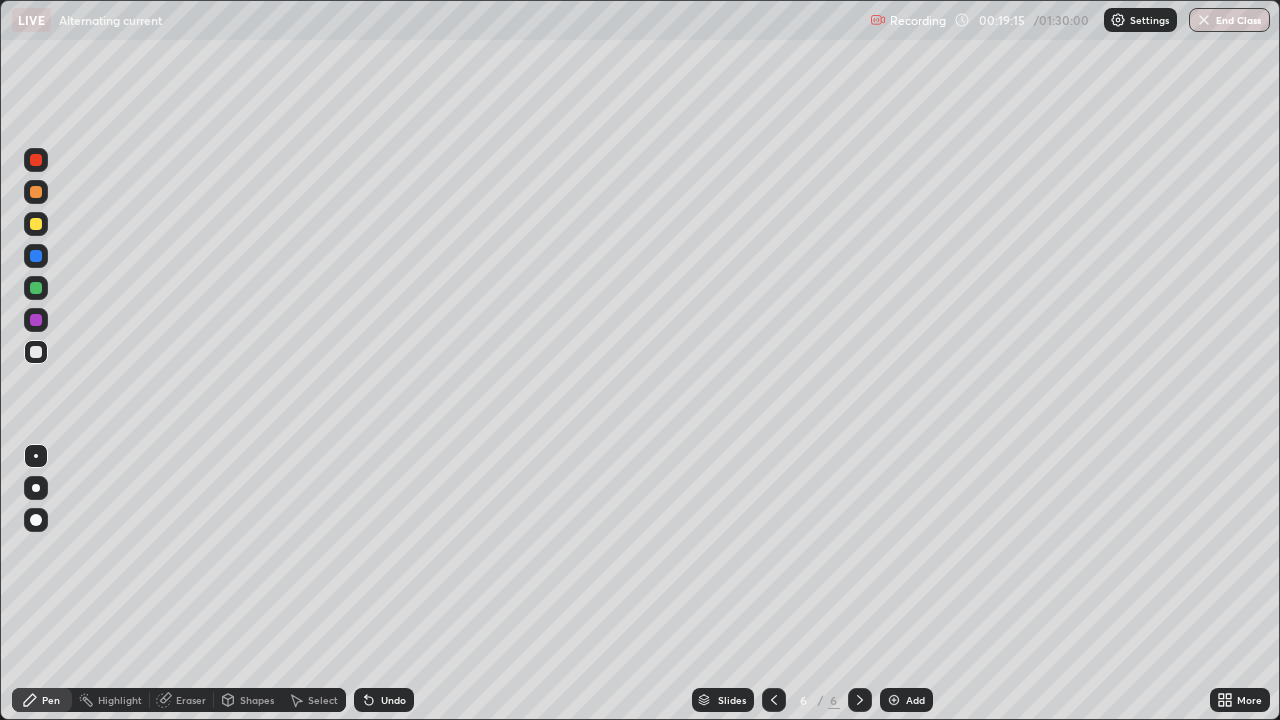 click on "Highlight" at bounding box center (111, 700) 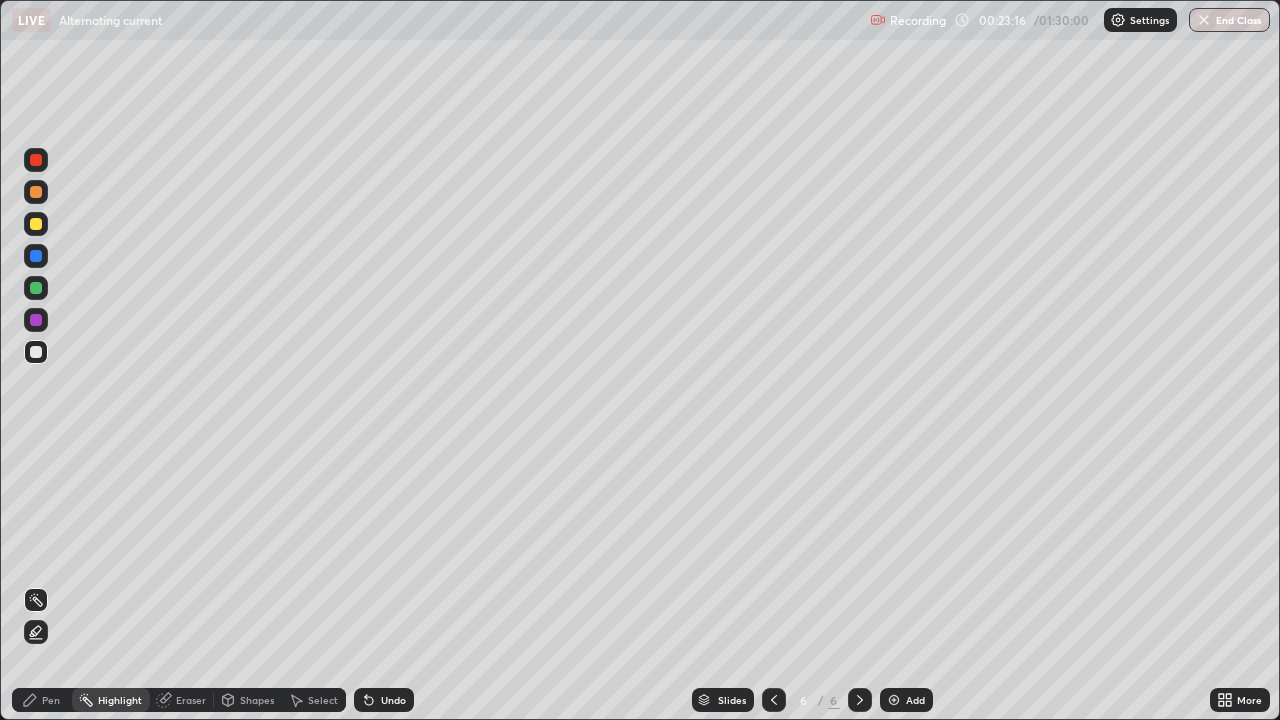 click at bounding box center [36, 352] 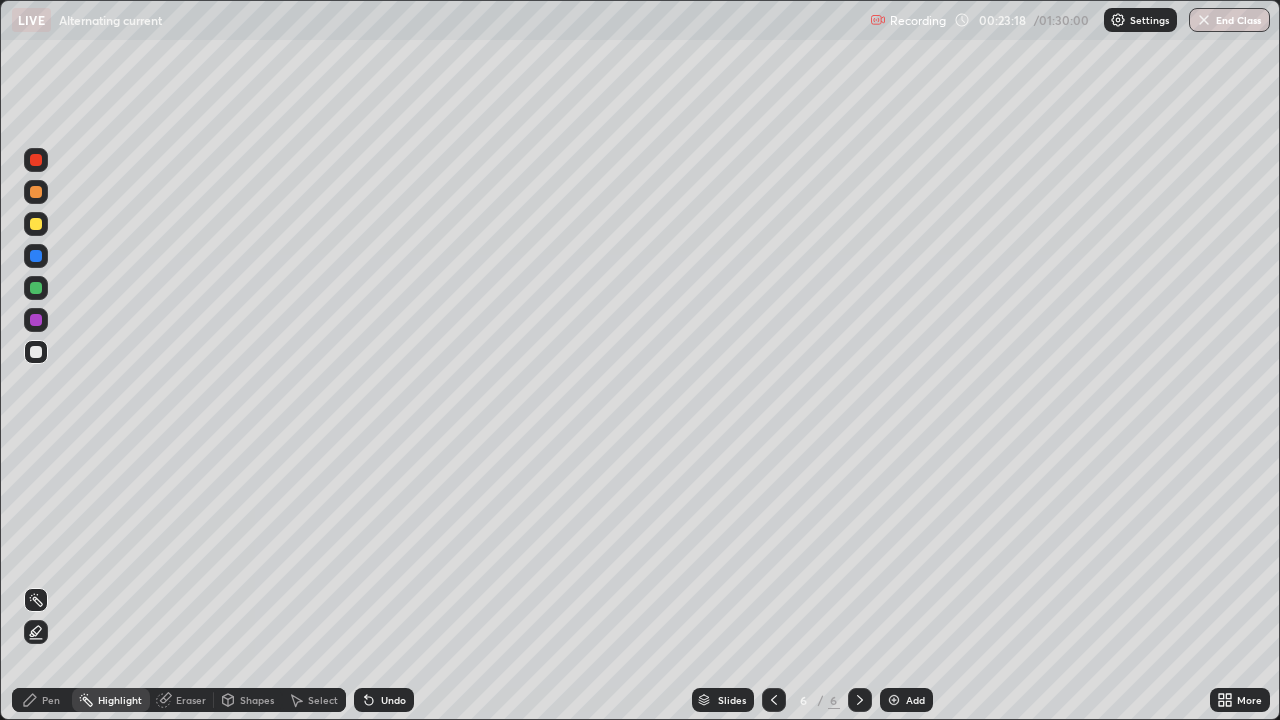 click on "Pen" at bounding box center [42, 700] 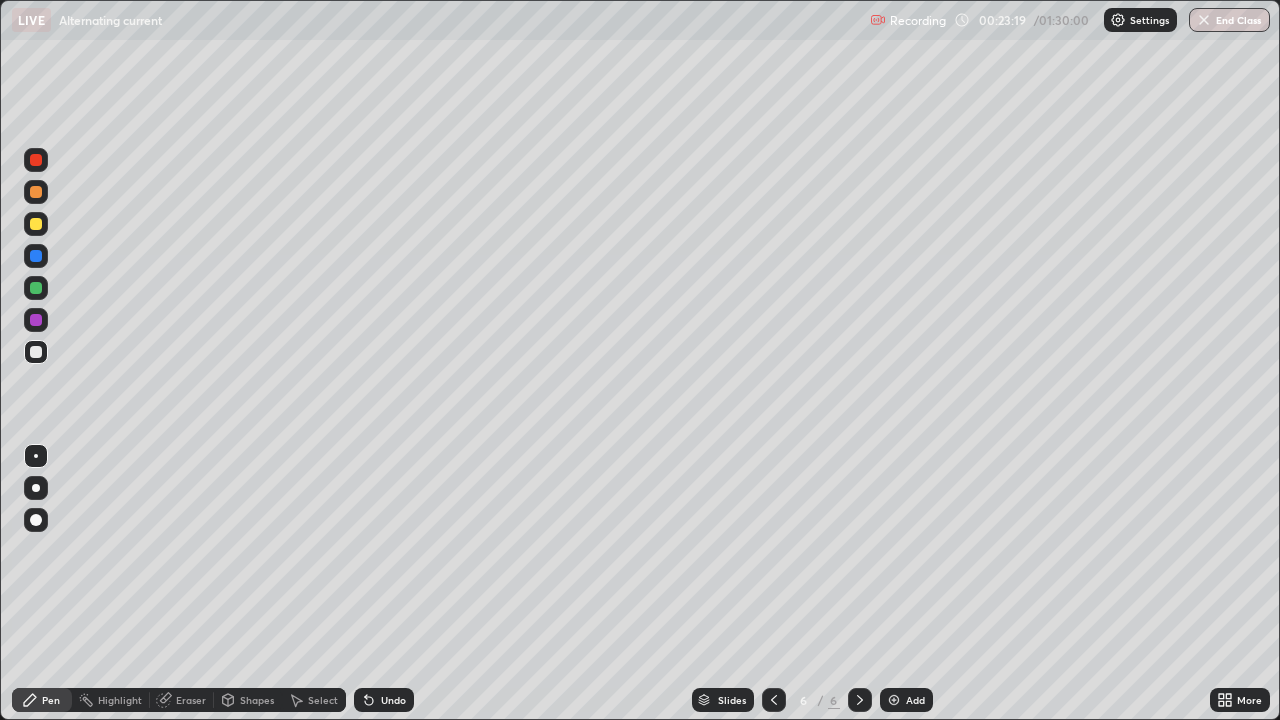 click at bounding box center [36, 456] 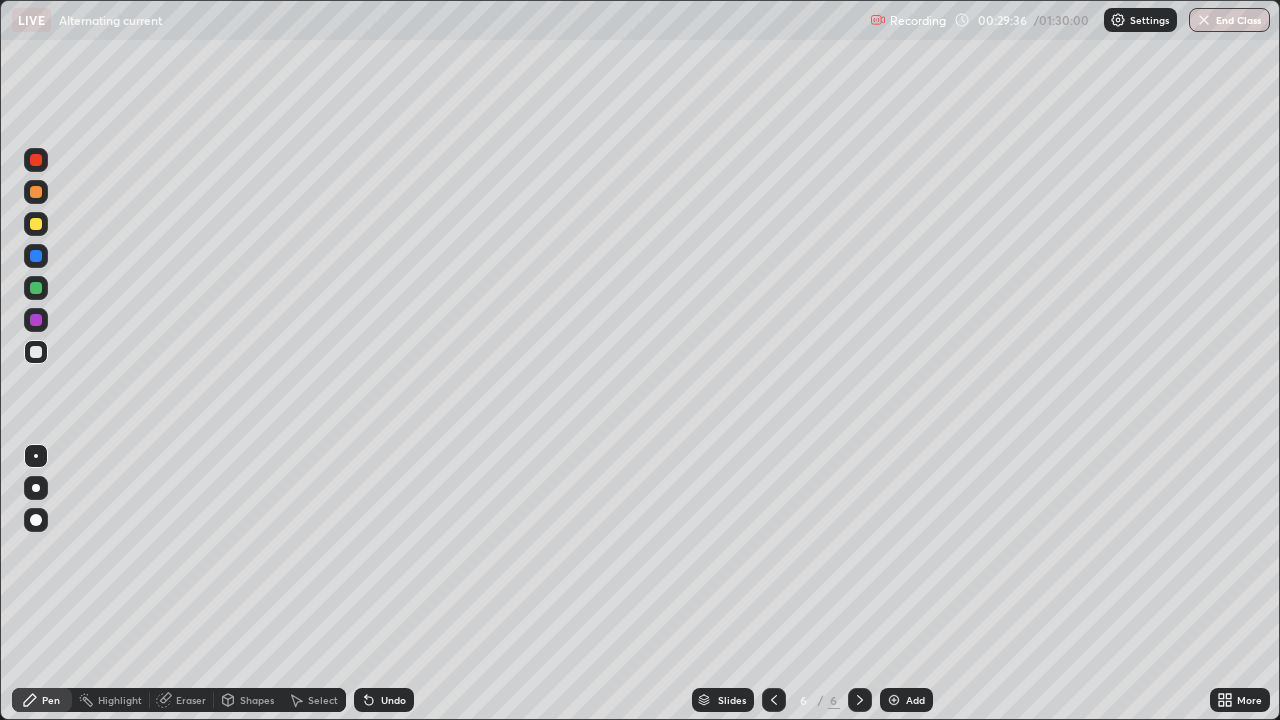 click on "Select" at bounding box center (323, 700) 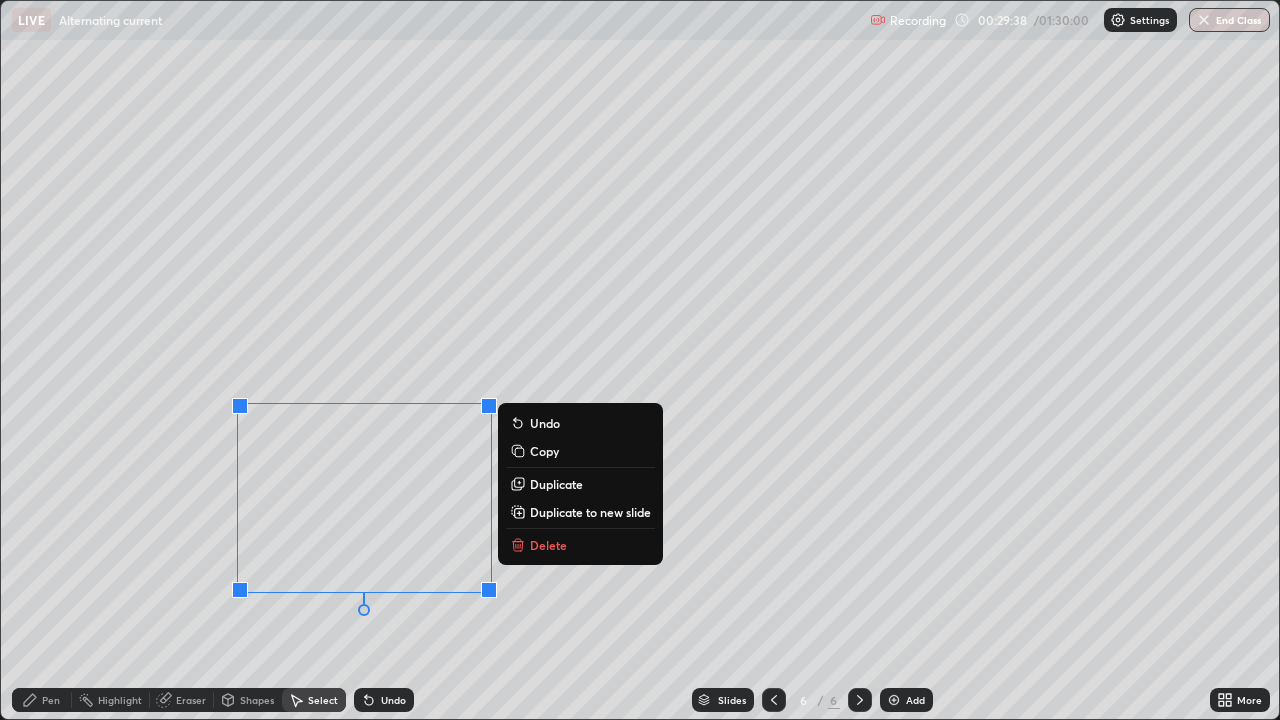 click on "Delete" at bounding box center (548, 545) 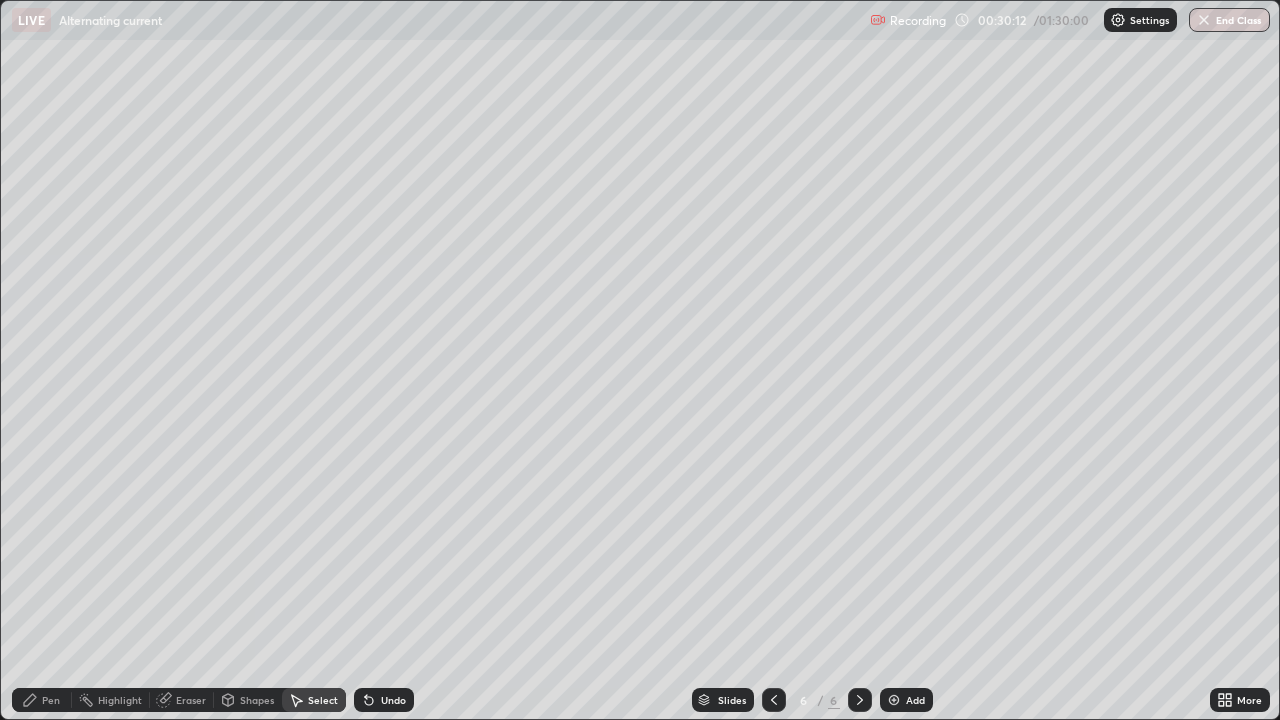 click on "Pen" at bounding box center (51, 700) 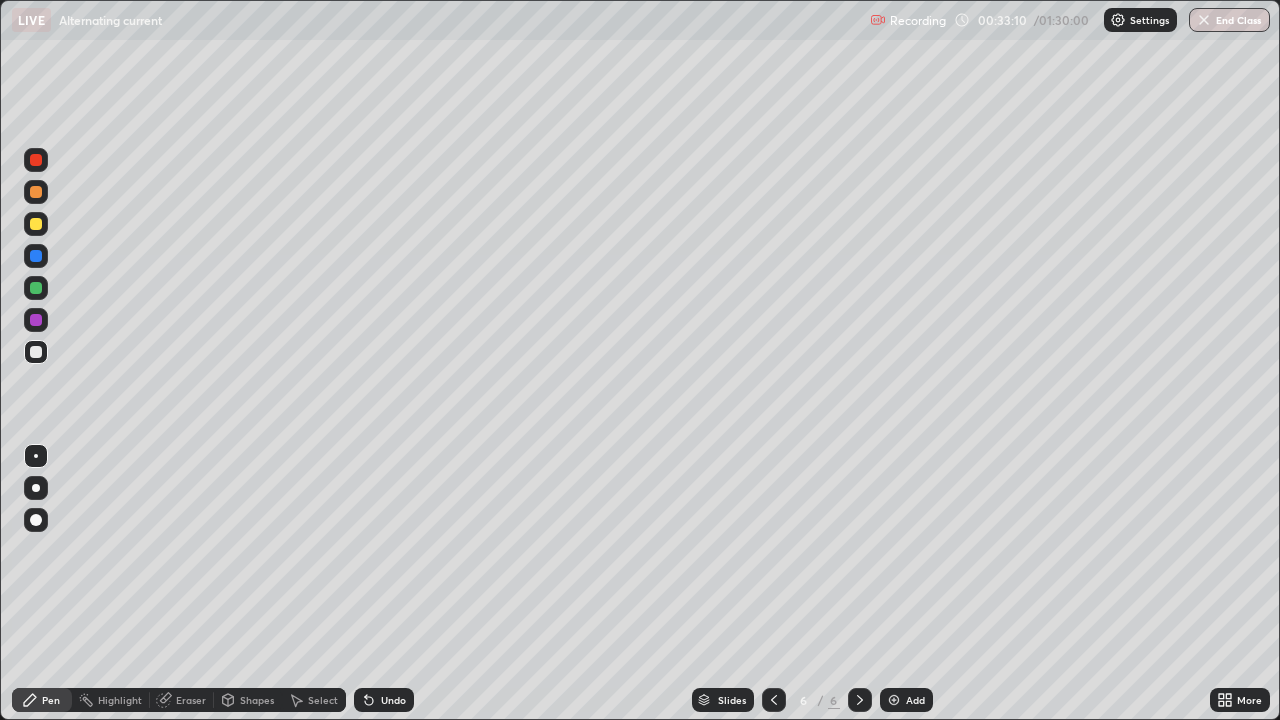 click at bounding box center [894, 700] 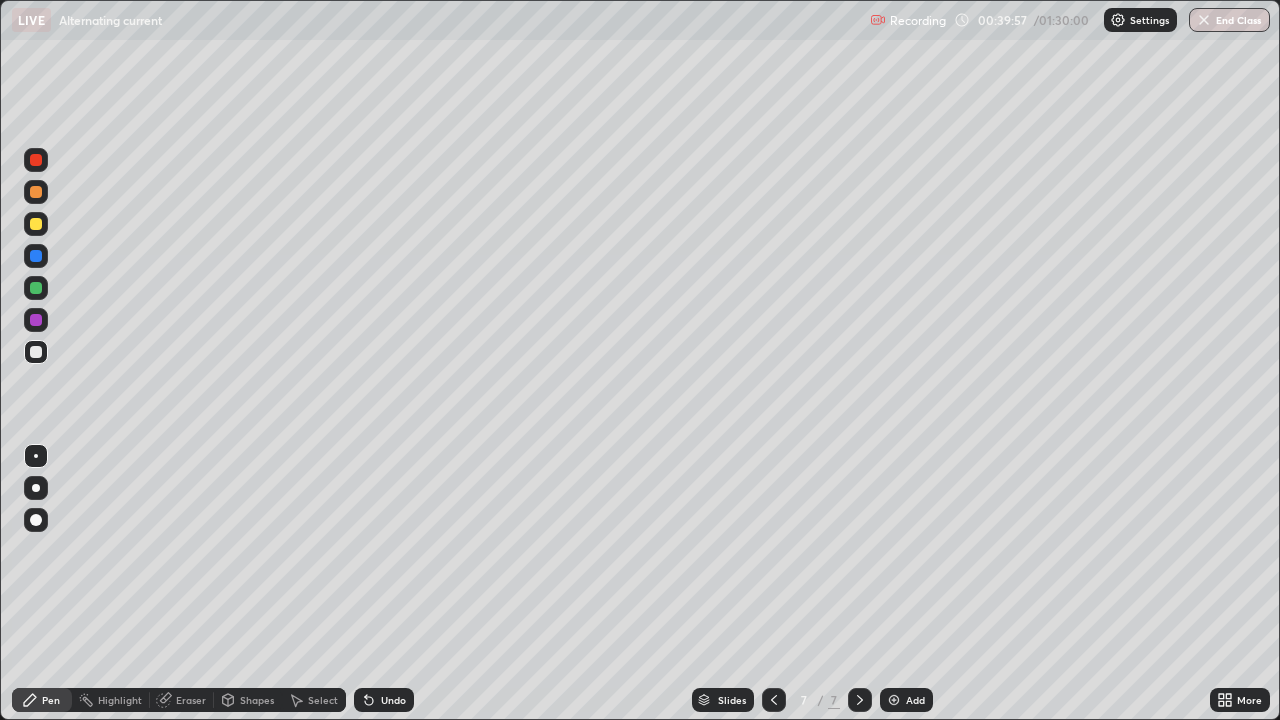 click on "Select" at bounding box center (323, 700) 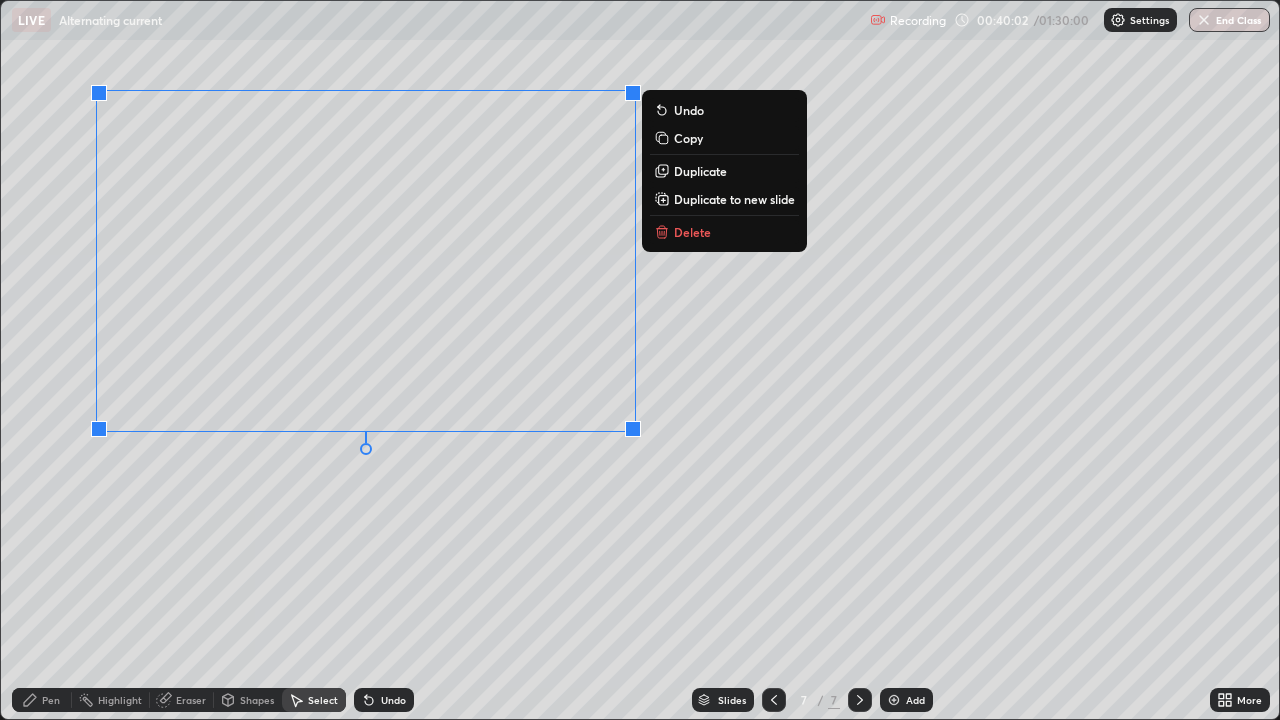 click on "0 ° Undo Copy Duplicate Duplicate to new slide Delete" at bounding box center (640, 360) 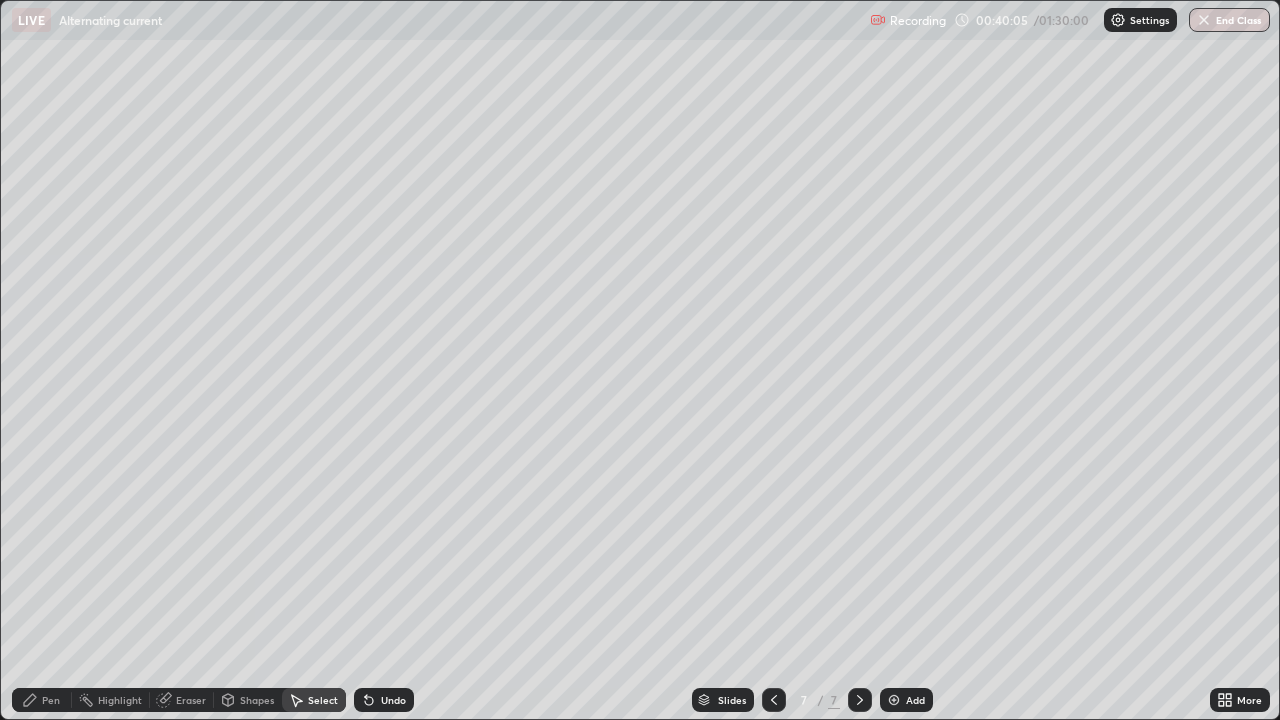 click on "Undo" at bounding box center (393, 700) 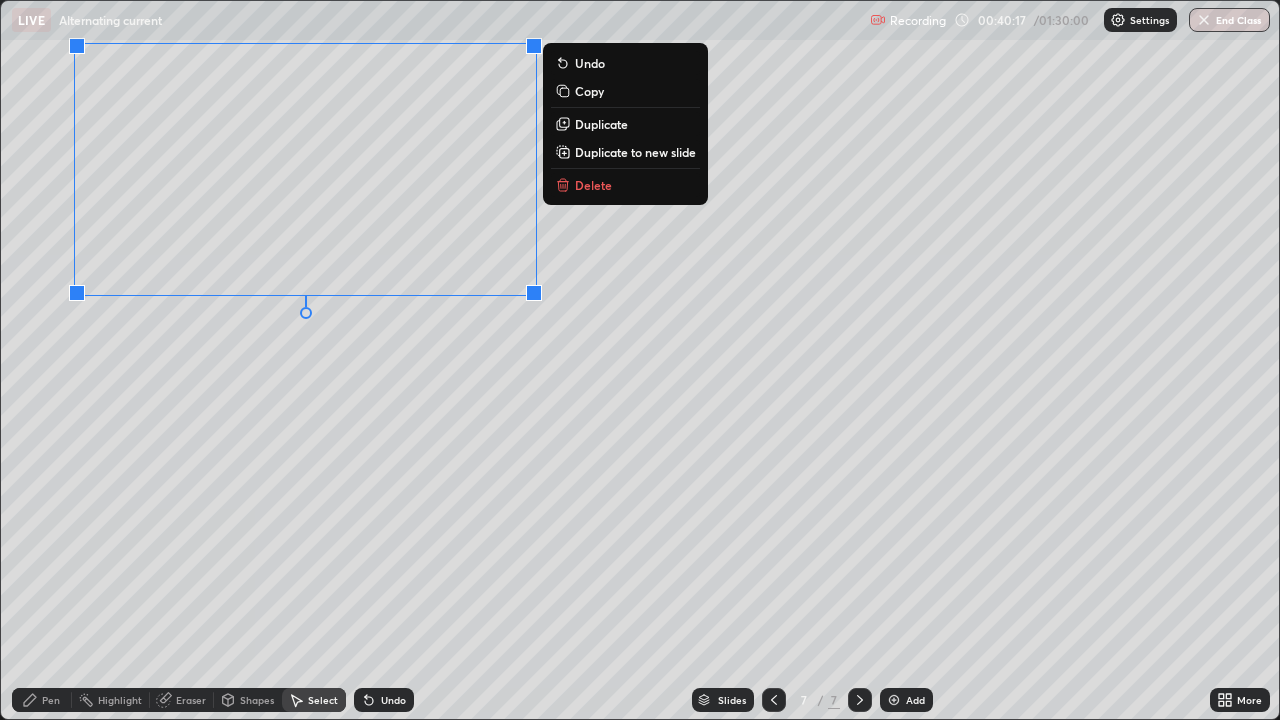 click on "0 ° Undo Copy Duplicate Duplicate to new slide Delete" at bounding box center (640, 360) 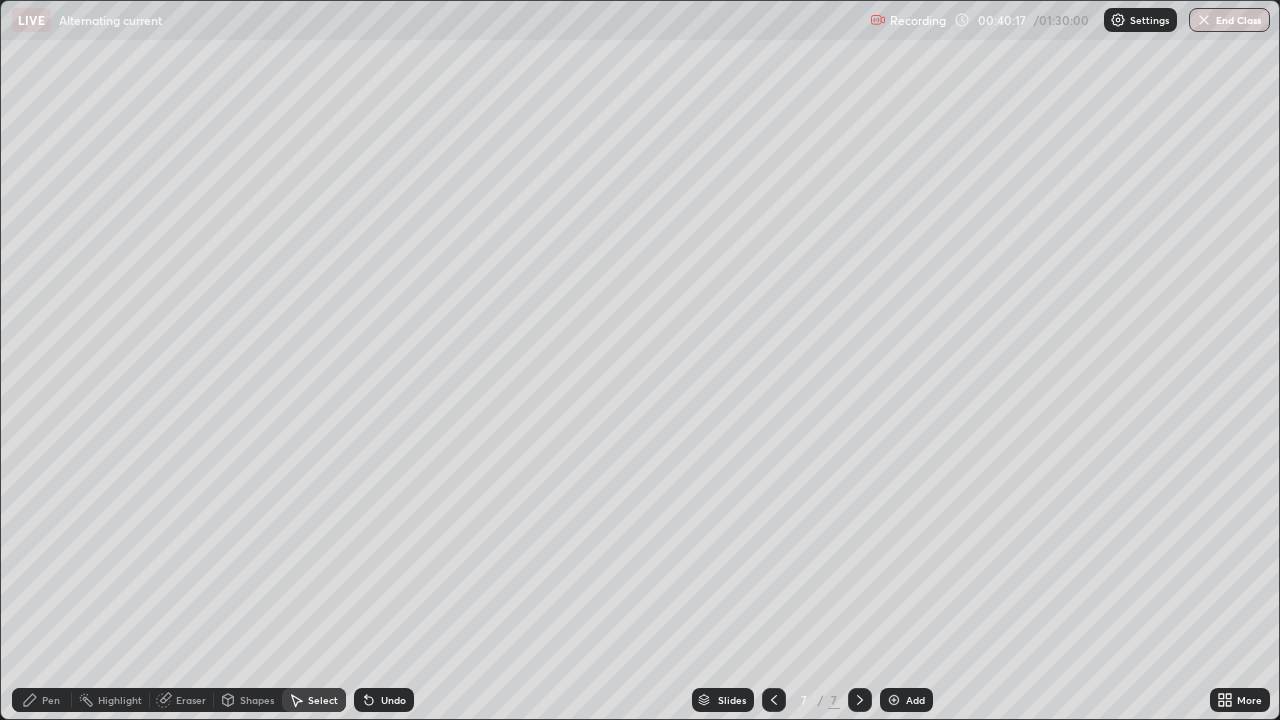 click on "Eraser" at bounding box center [191, 700] 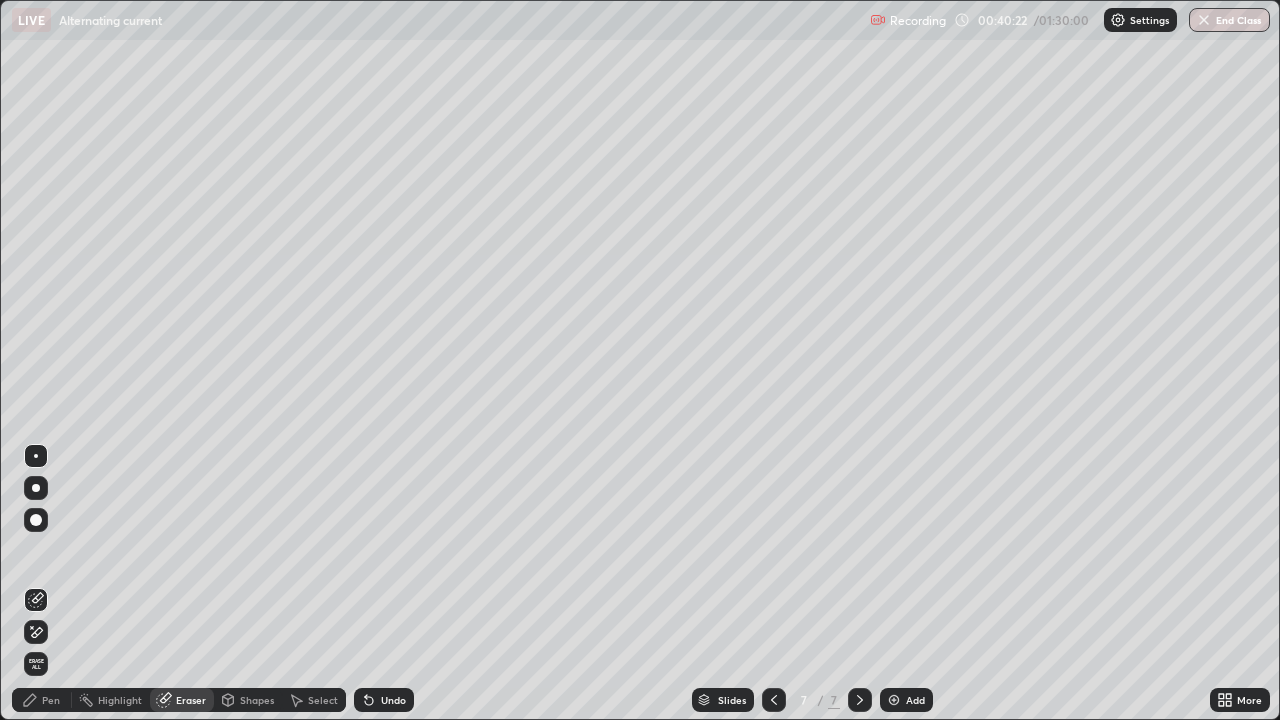 click on "Pen" at bounding box center [51, 700] 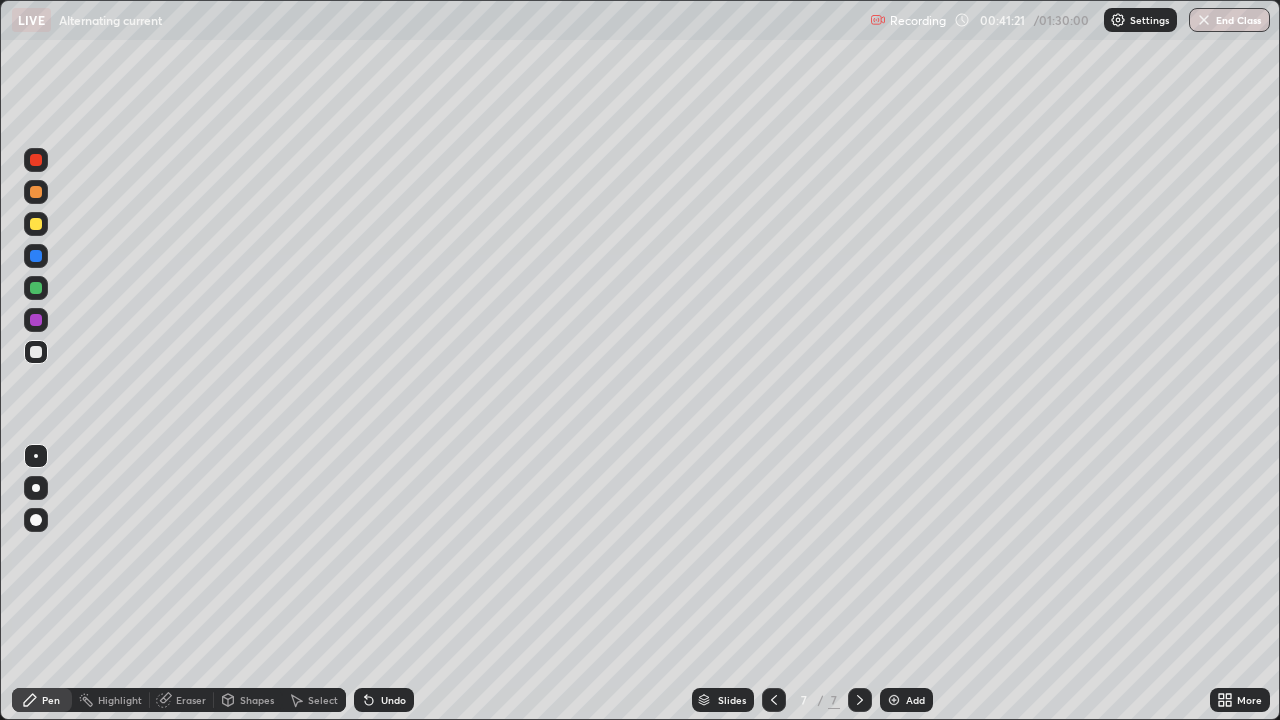 click on "Eraser" at bounding box center [191, 700] 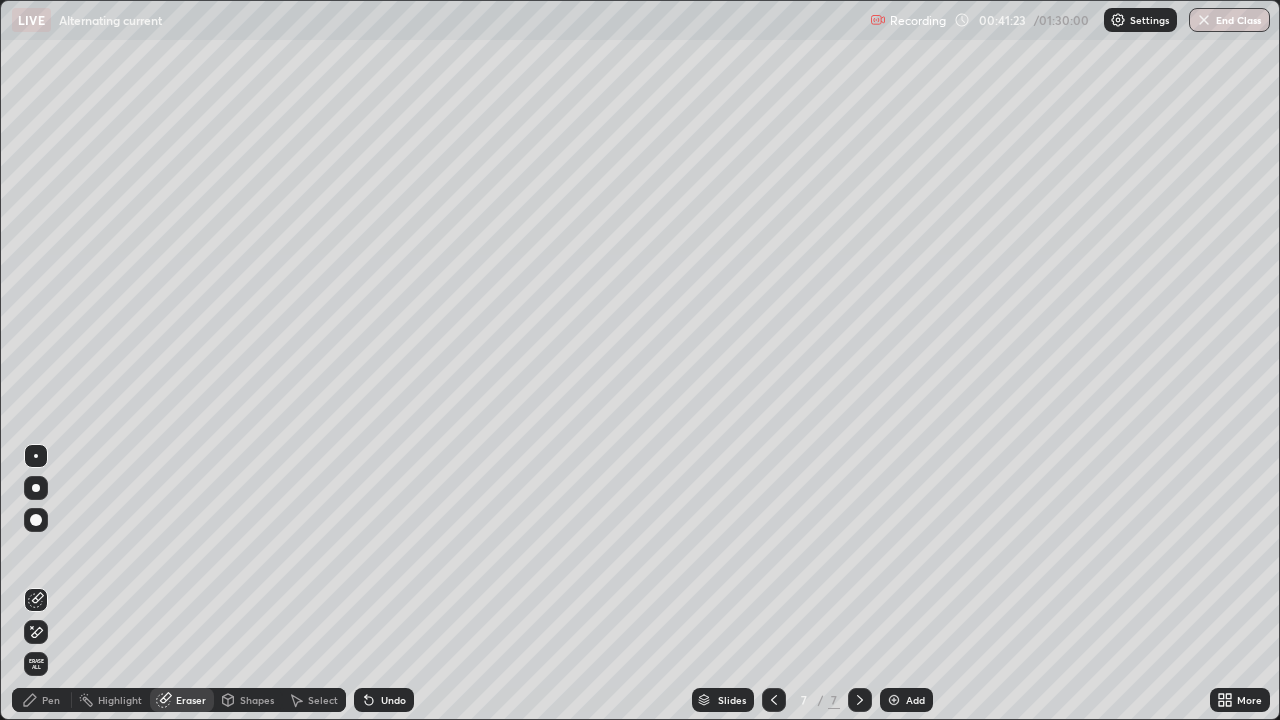 click on "Pen" at bounding box center [42, 700] 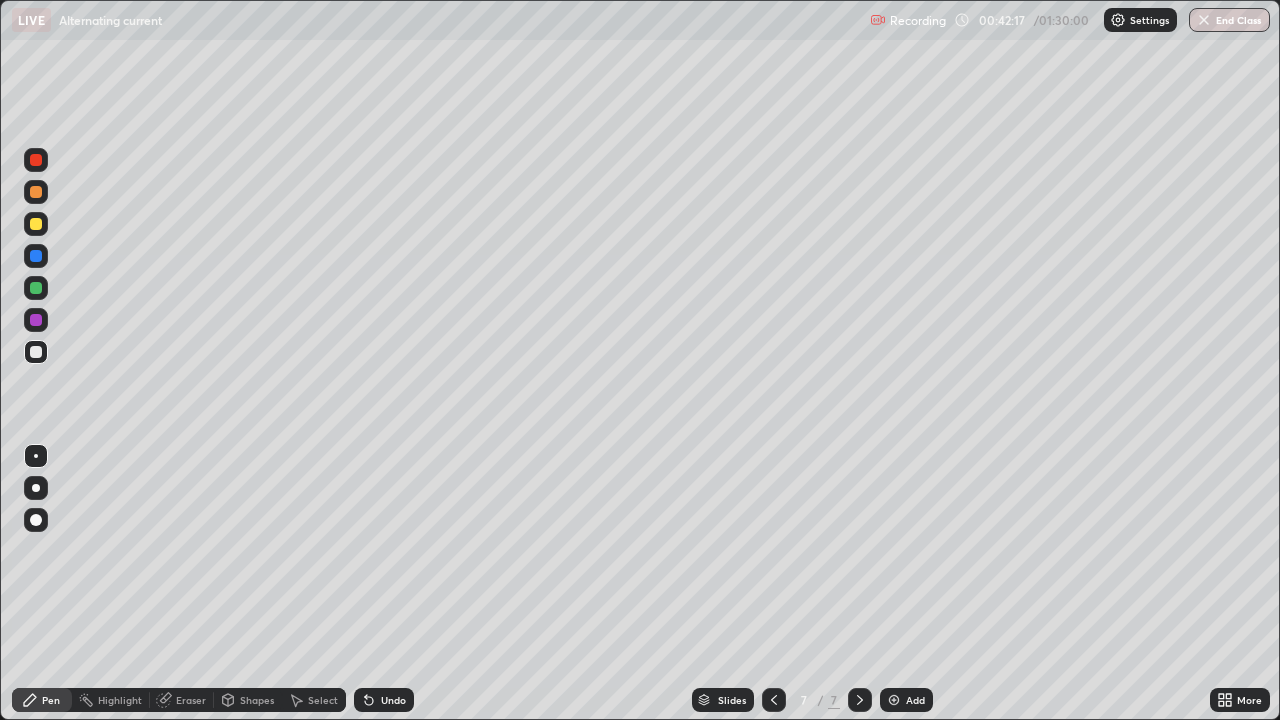 click on "Undo" at bounding box center (393, 700) 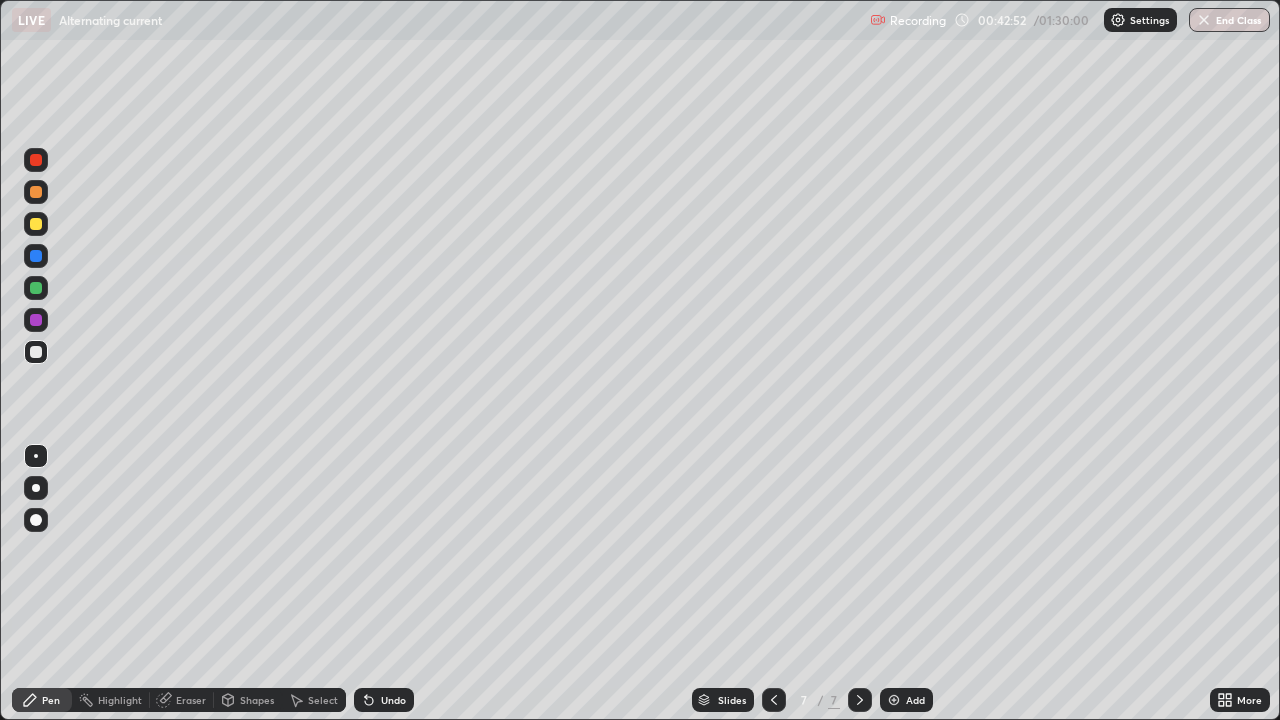 click on "Eraser" at bounding box center (191, 700) 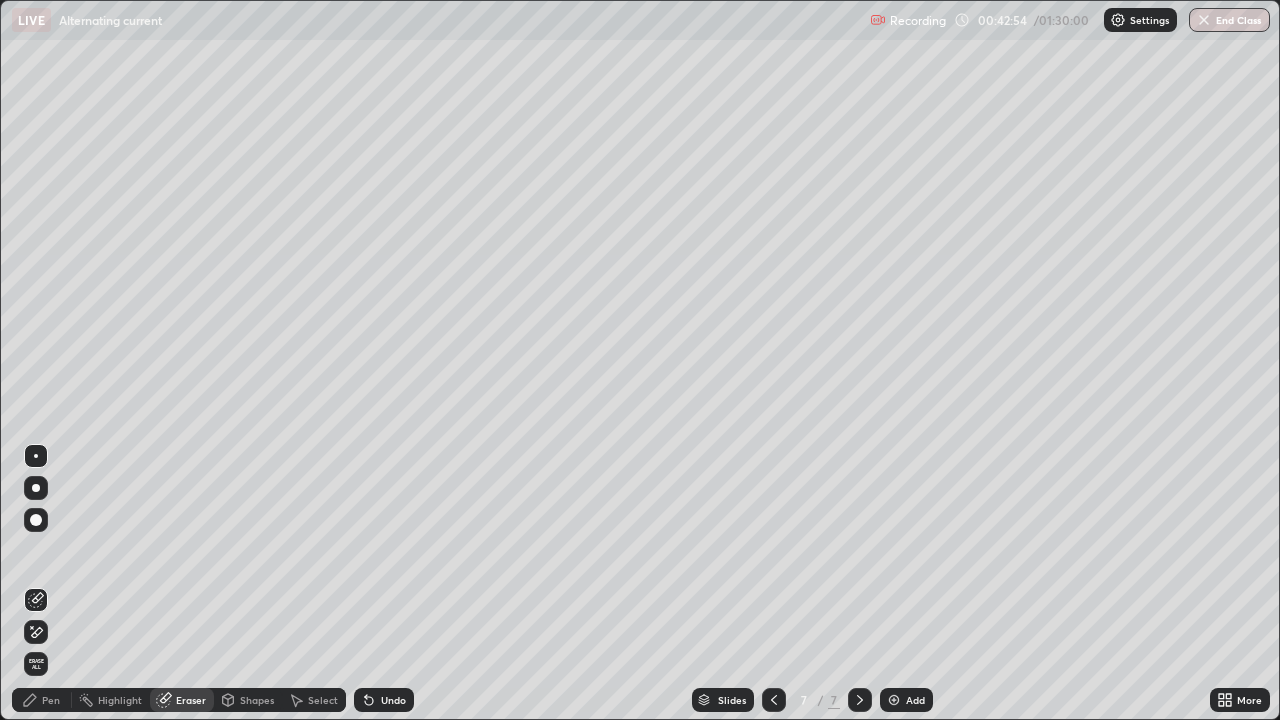 click on "Pen" at bounding box center (51, 700) 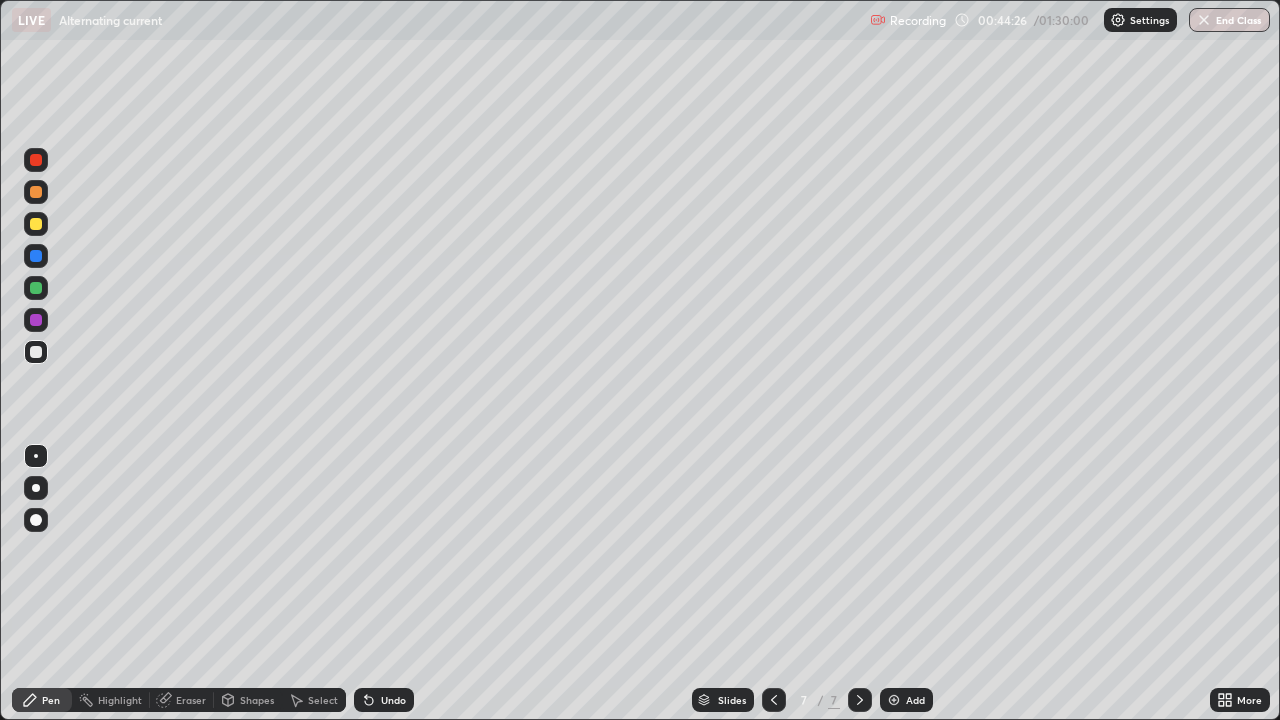 click at bounding box center [894, 700] 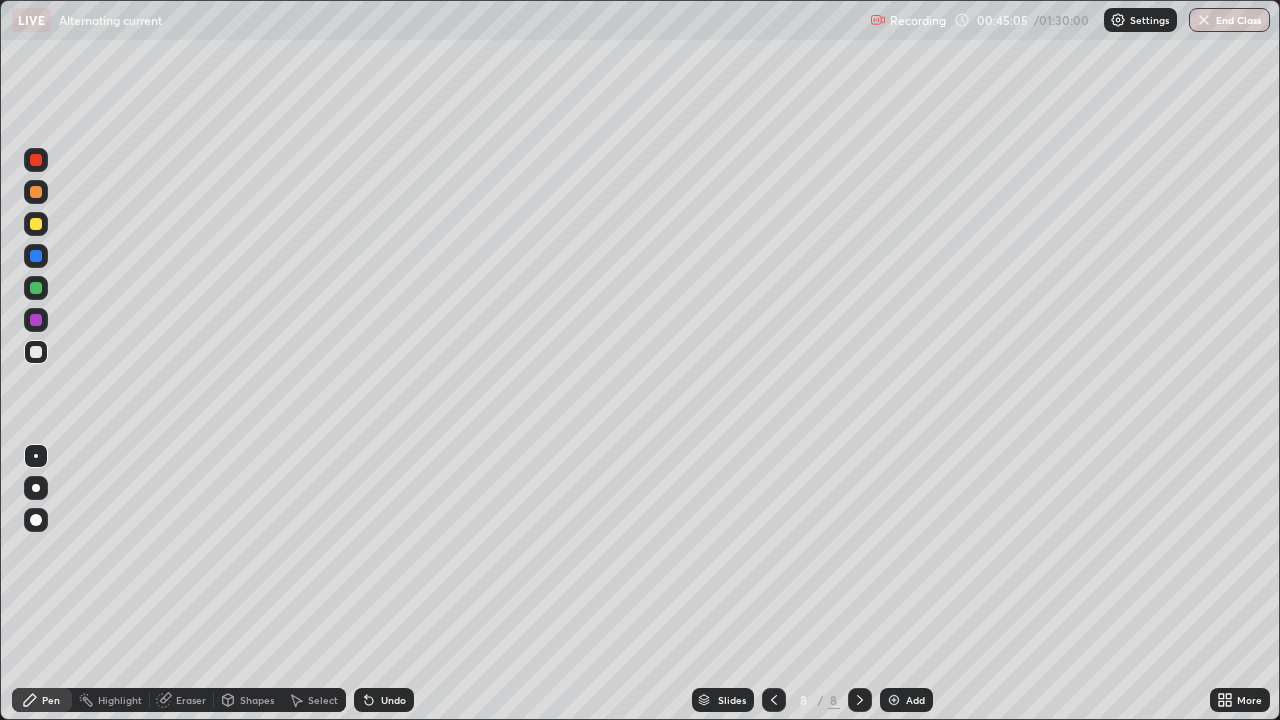 click on "Undo" at bounding box center (393, 700) 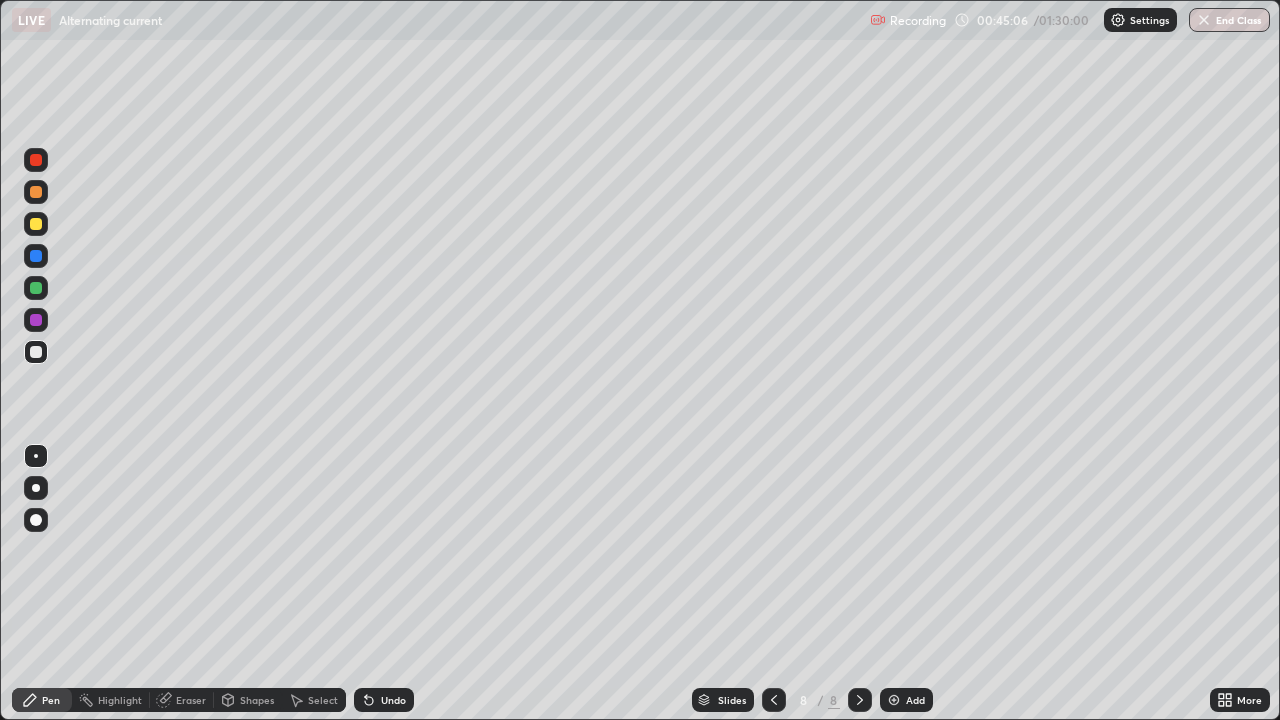 click on "Undo" at bounding box center (384, 700) 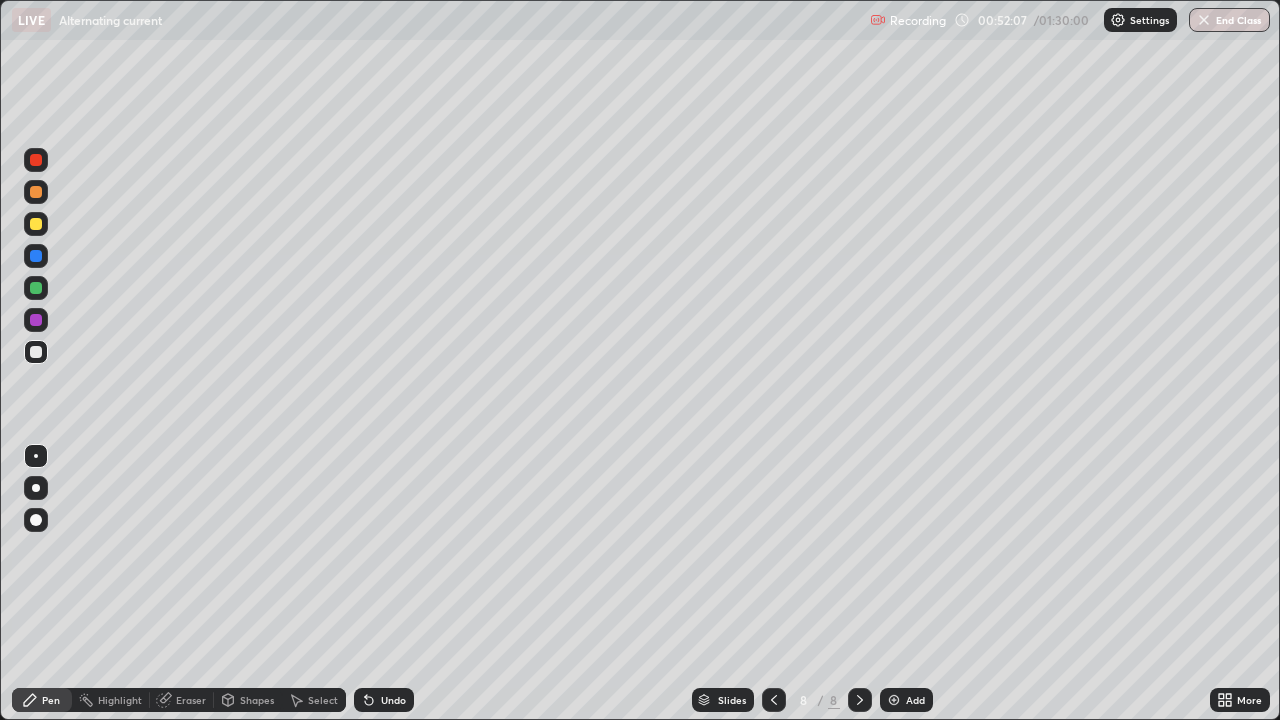 click on "Undo" at bounding box center (384, 700) 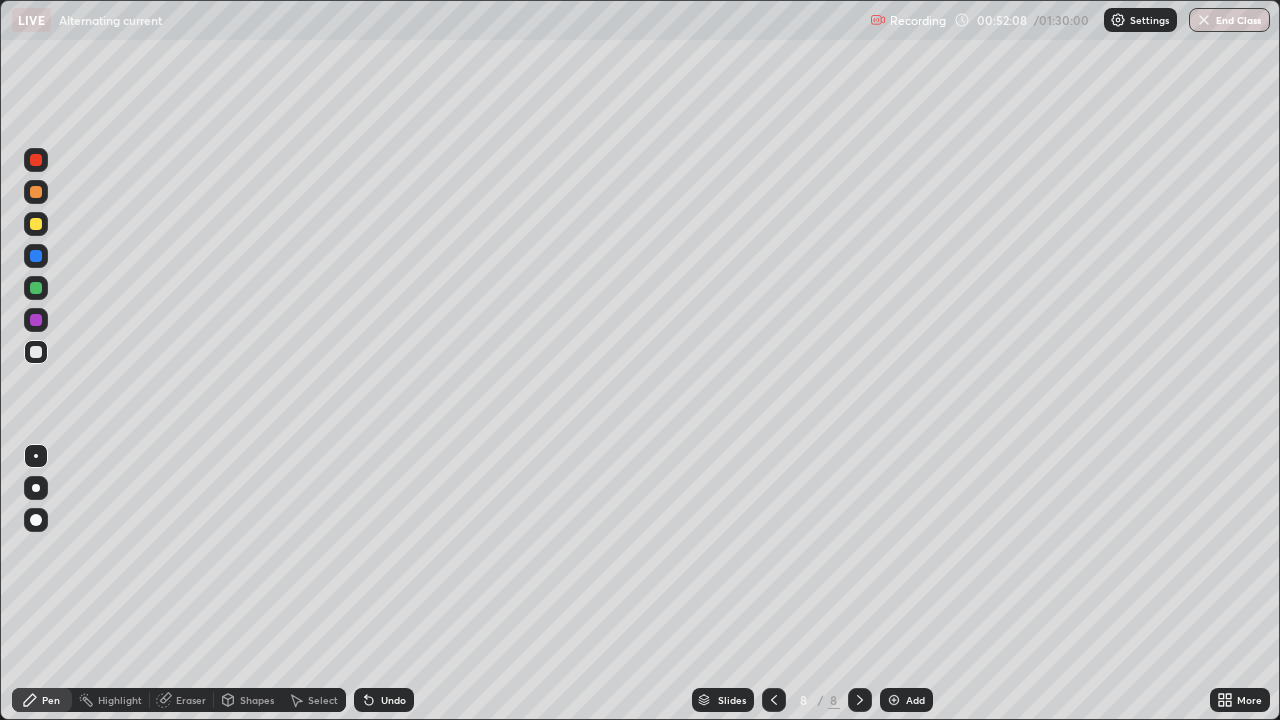click on "Undo" at bounding box center [384, 700] 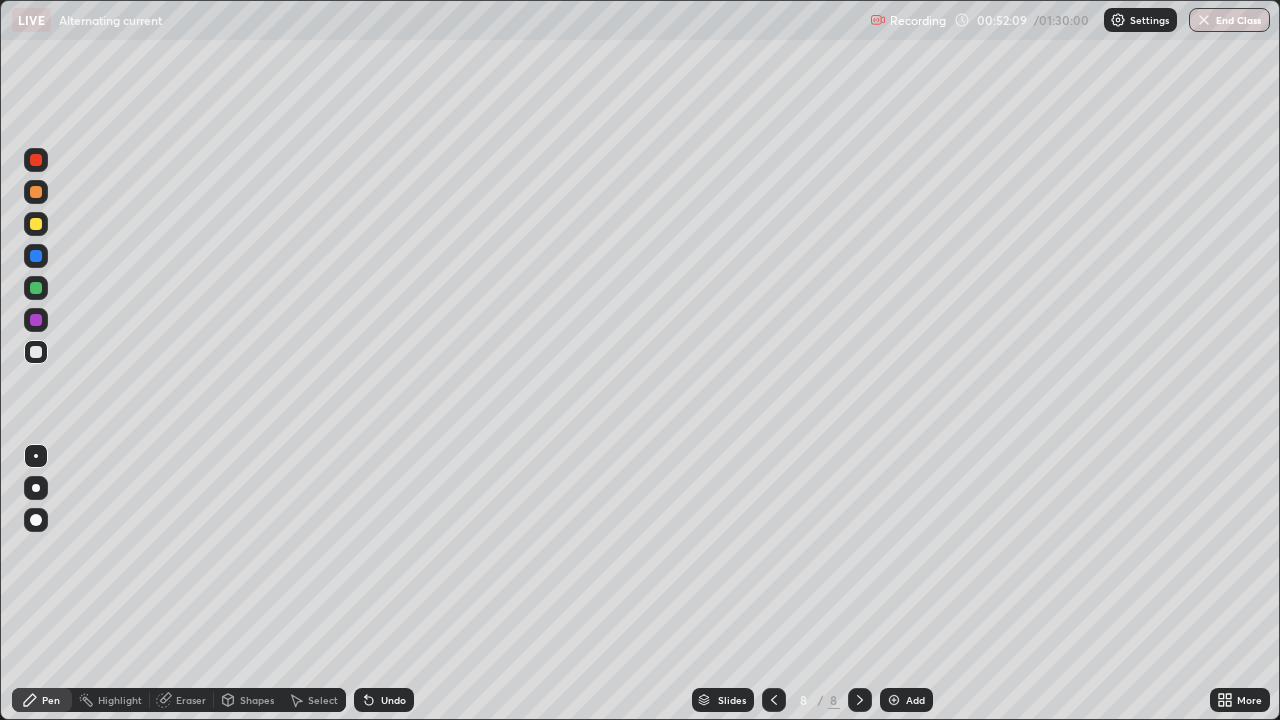click on "Undo" at bounding box center (393, 700) 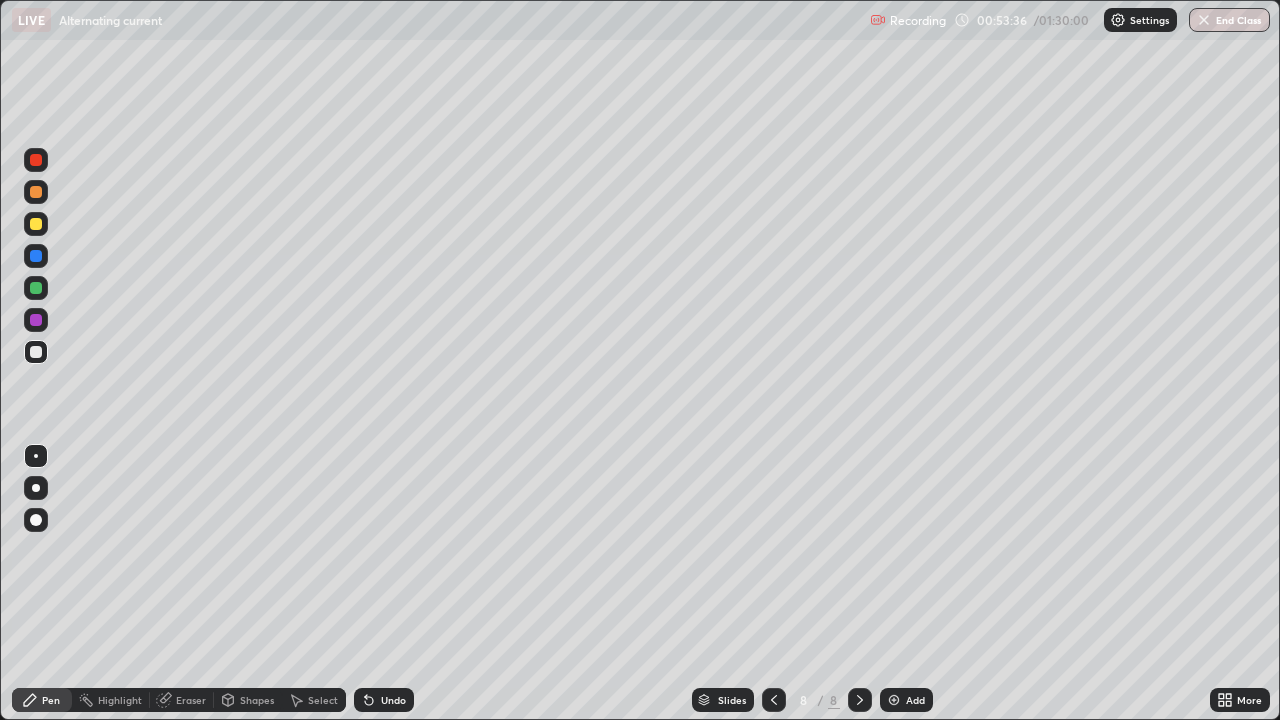 click on "Eraser" at bounding box center [191, 700] 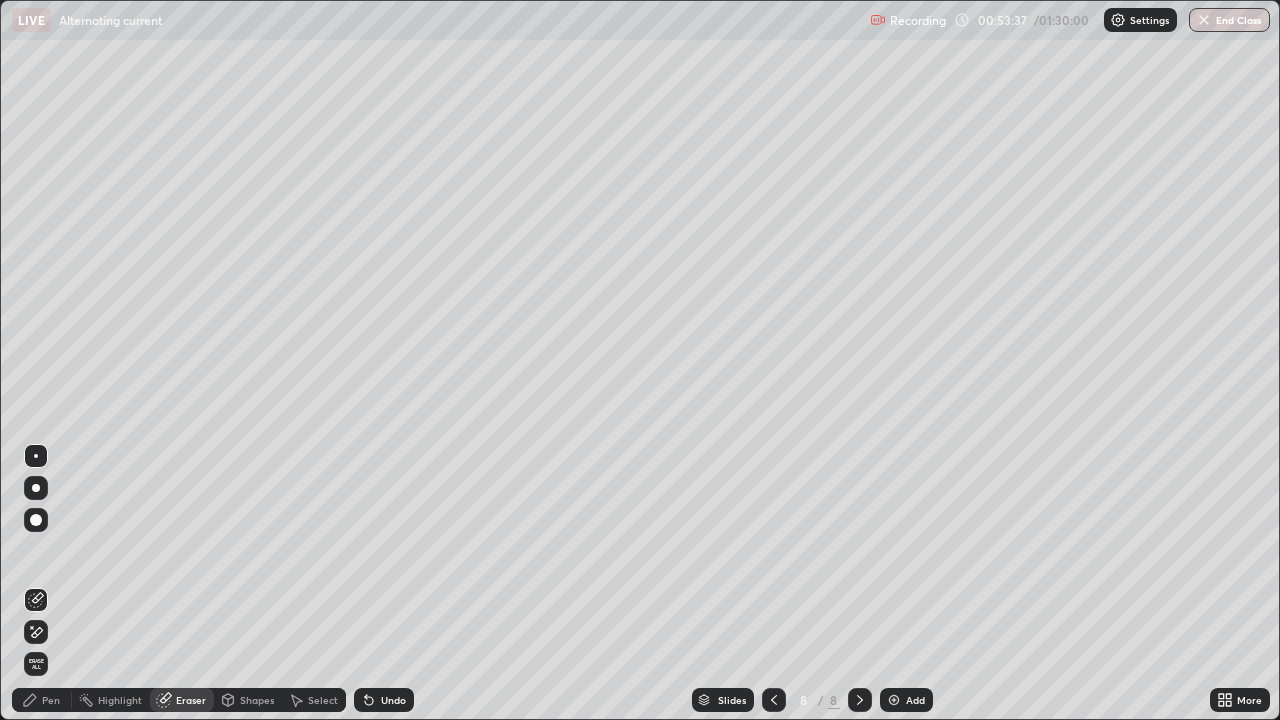 click on "Pen" at bounding box center (51, 700) 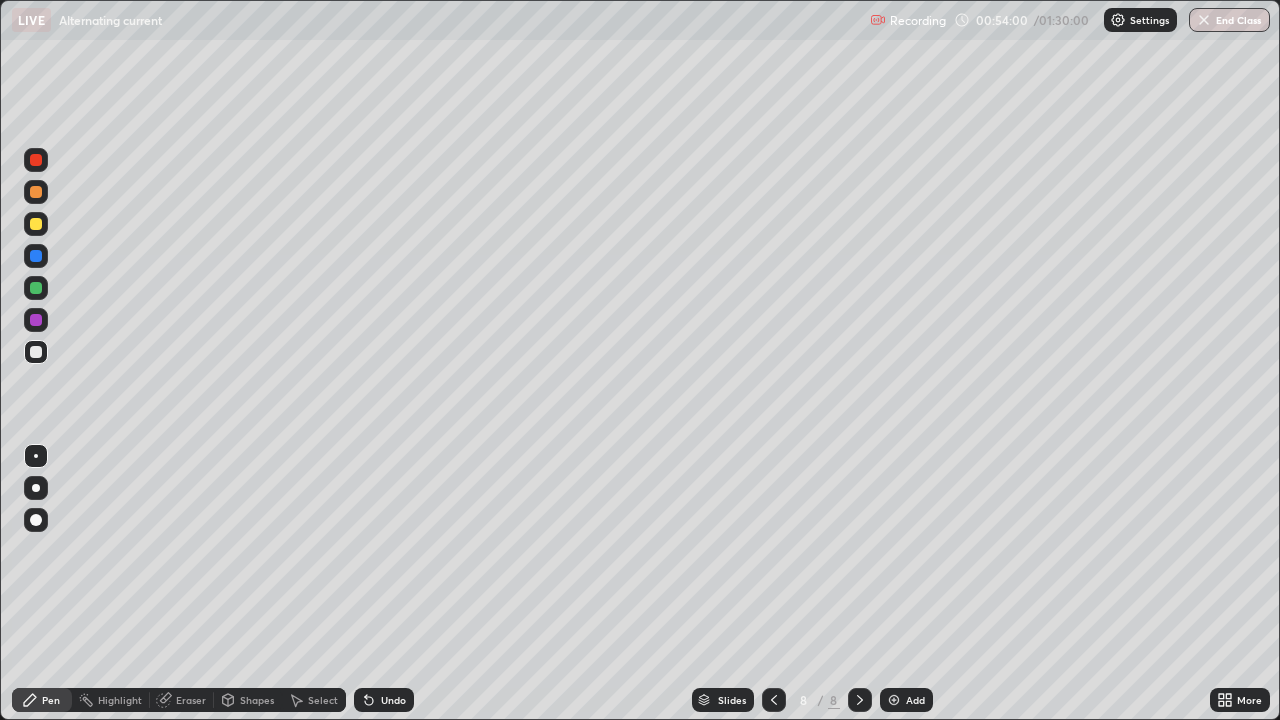 click on "Erase all" at bounding box center (36, 360) 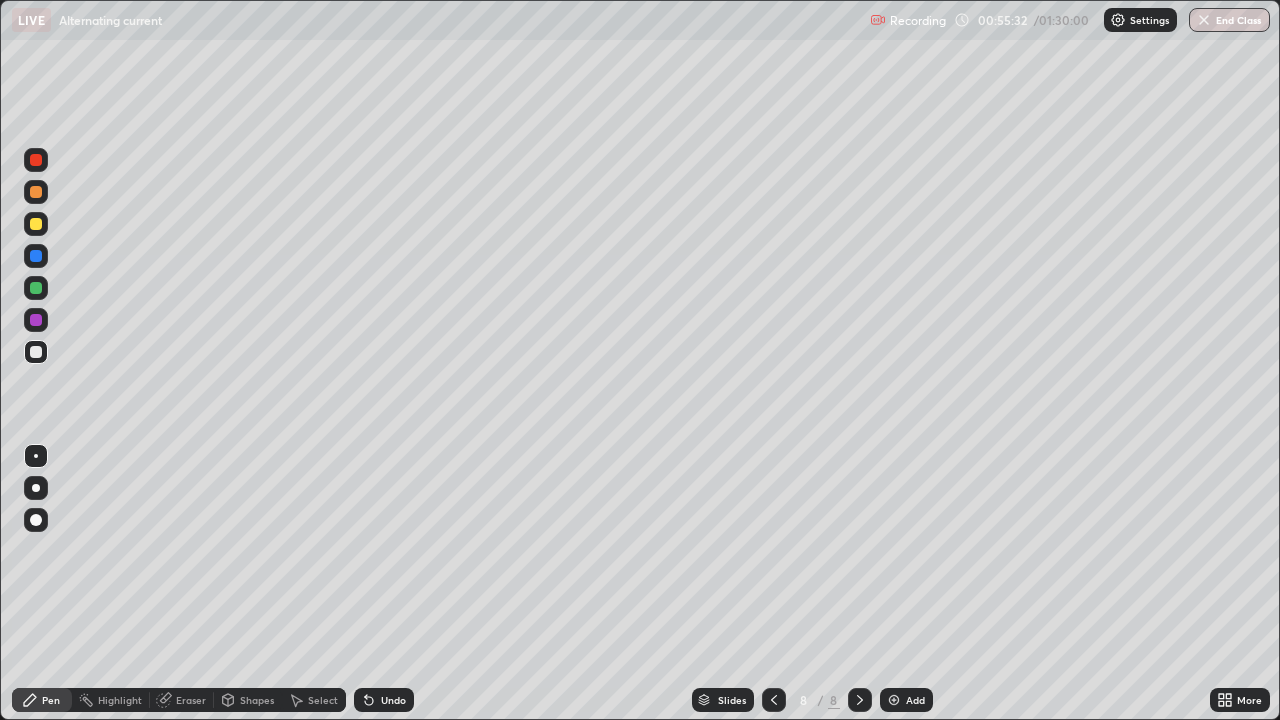 click on "Add" at bounding box center [915, 700] 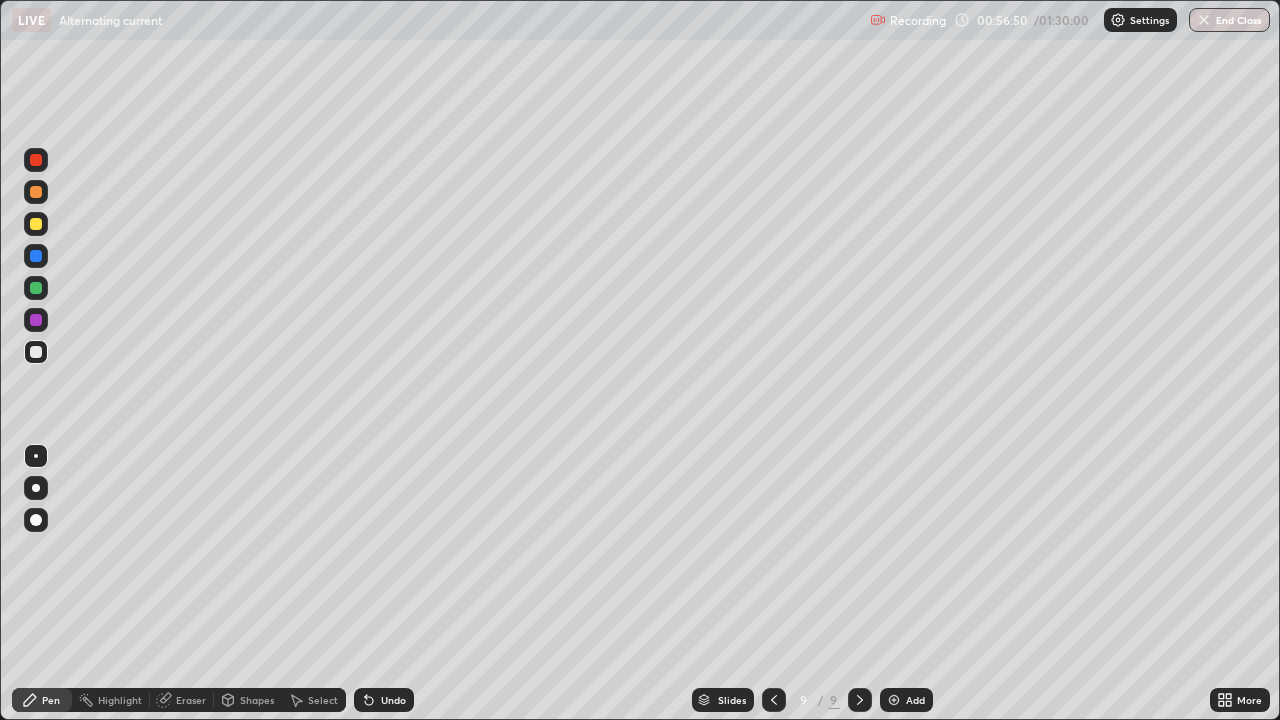 click 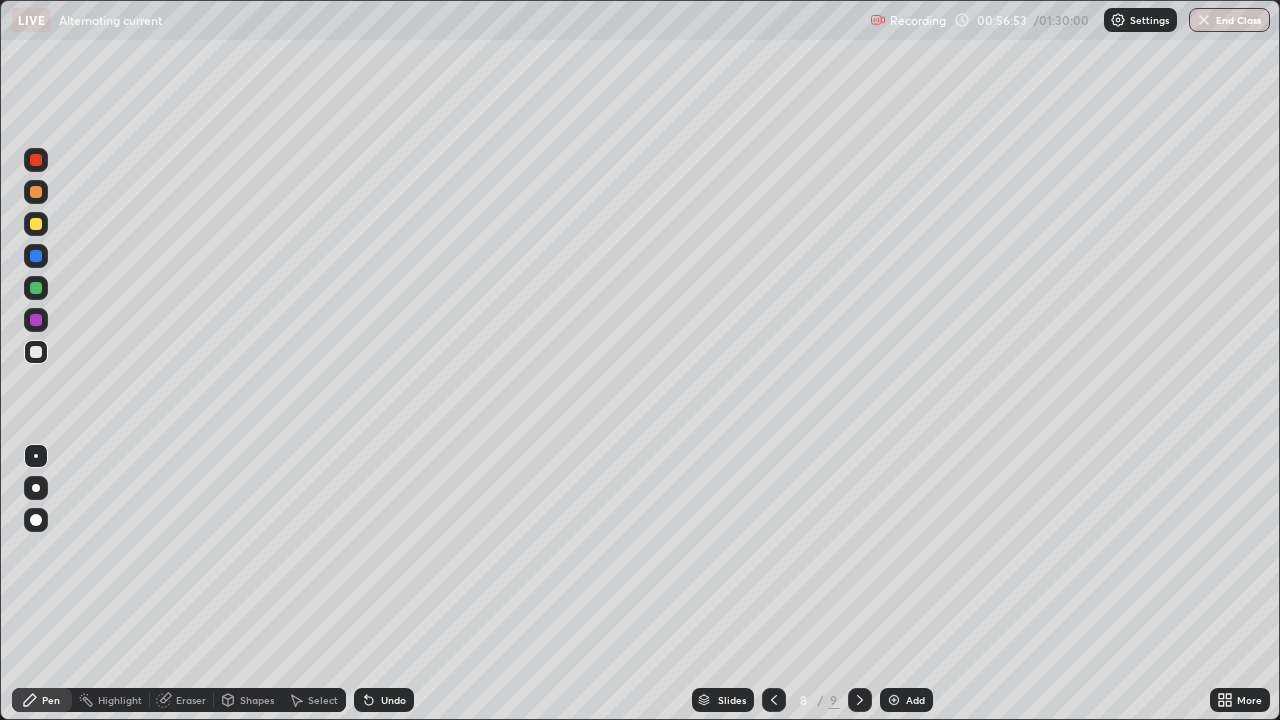 click 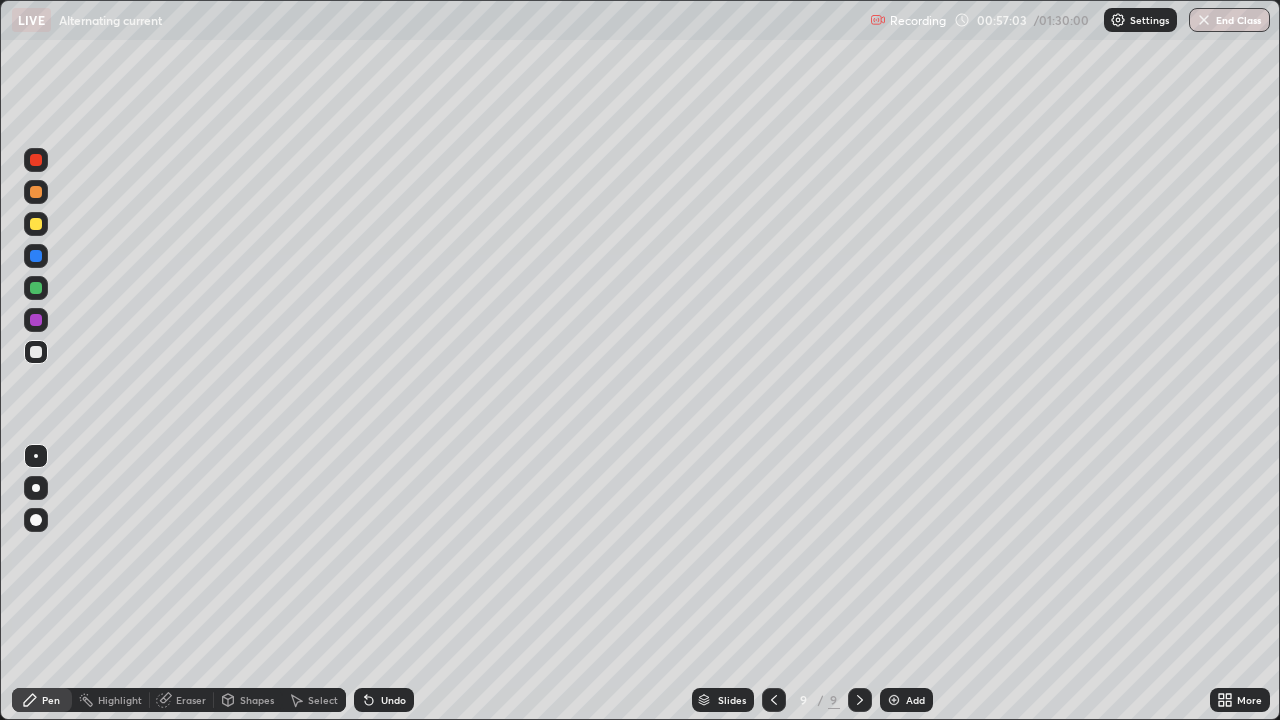 click 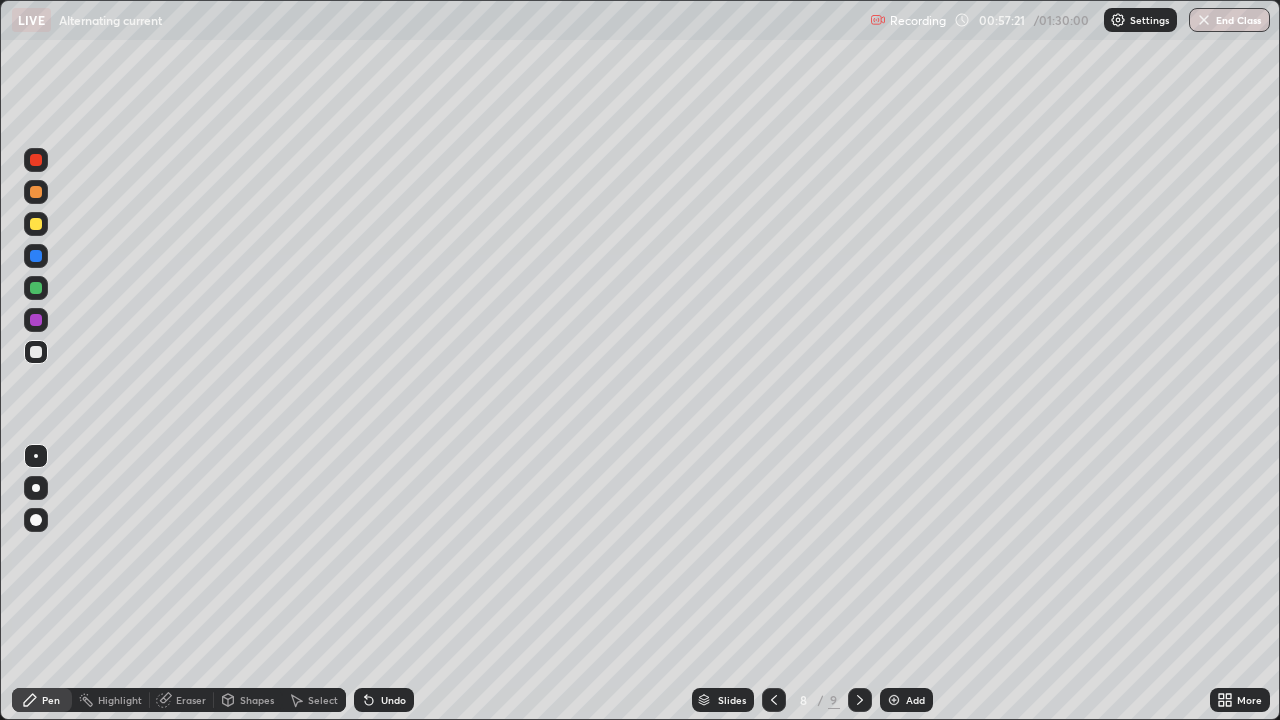 click 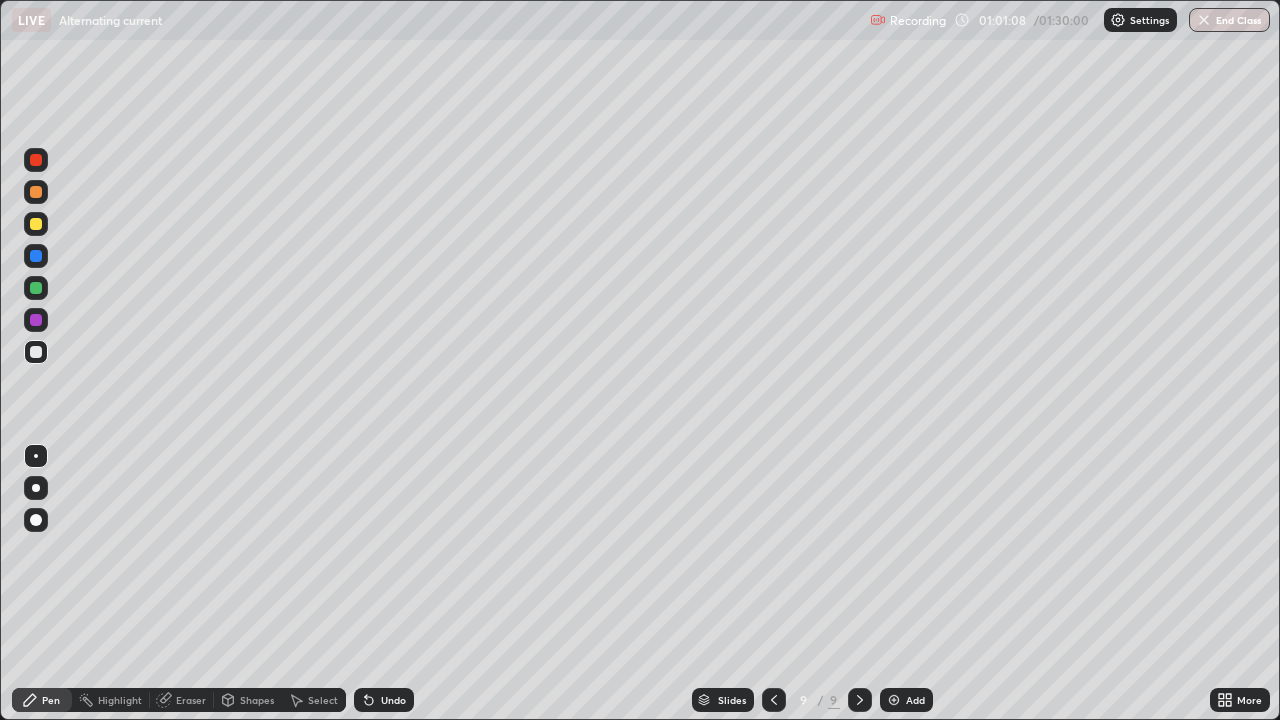 click at bounding box center (894, 700) 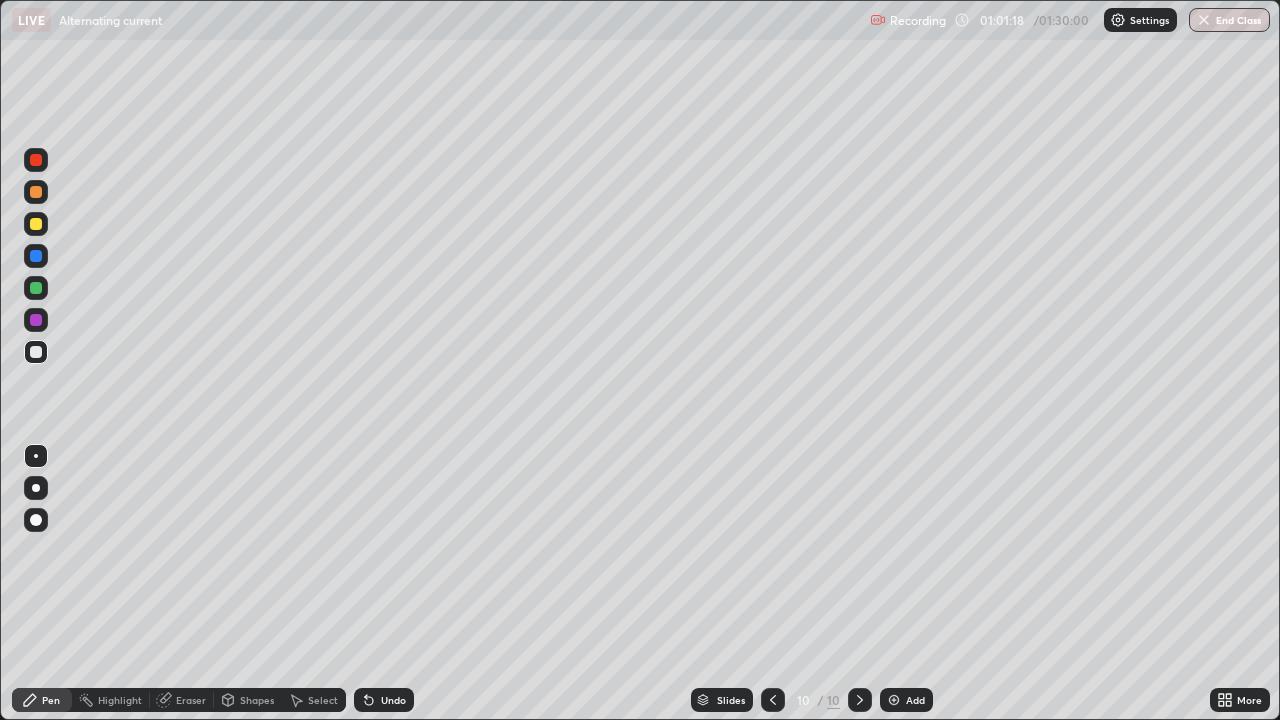 click on "Pen" at bounding box center [42, 700] 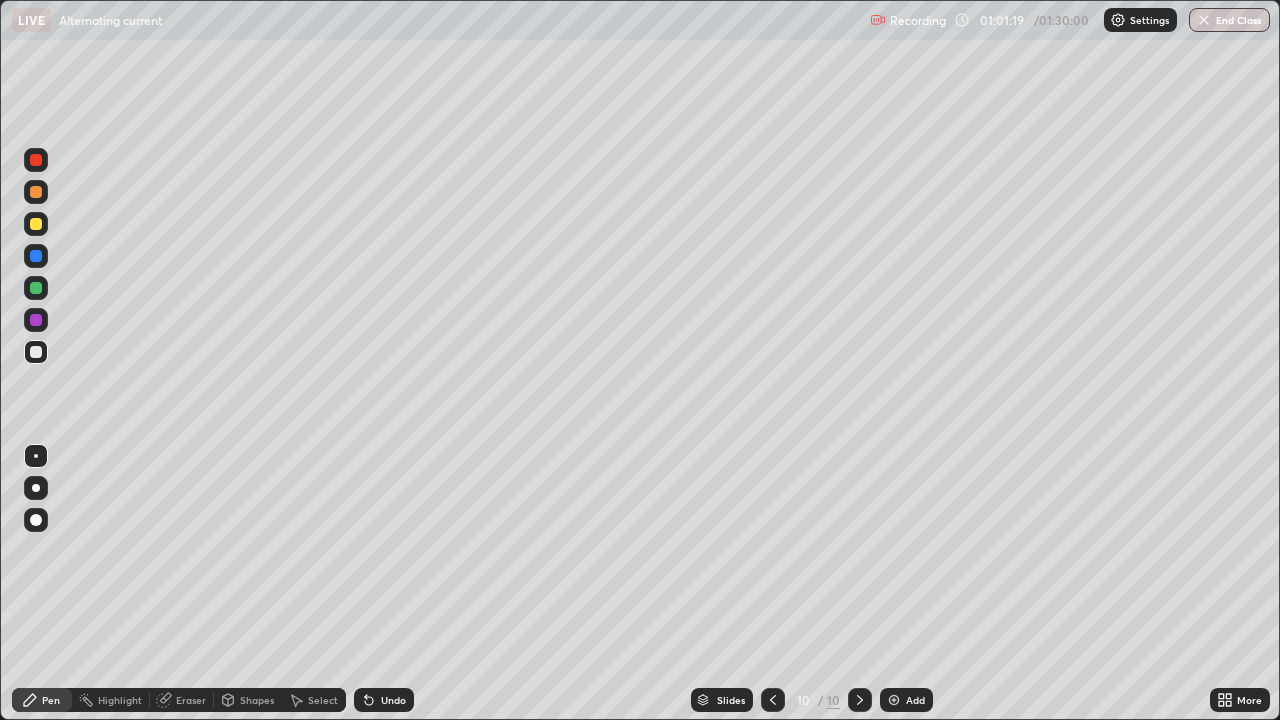 click at bounding box center (36, 192) 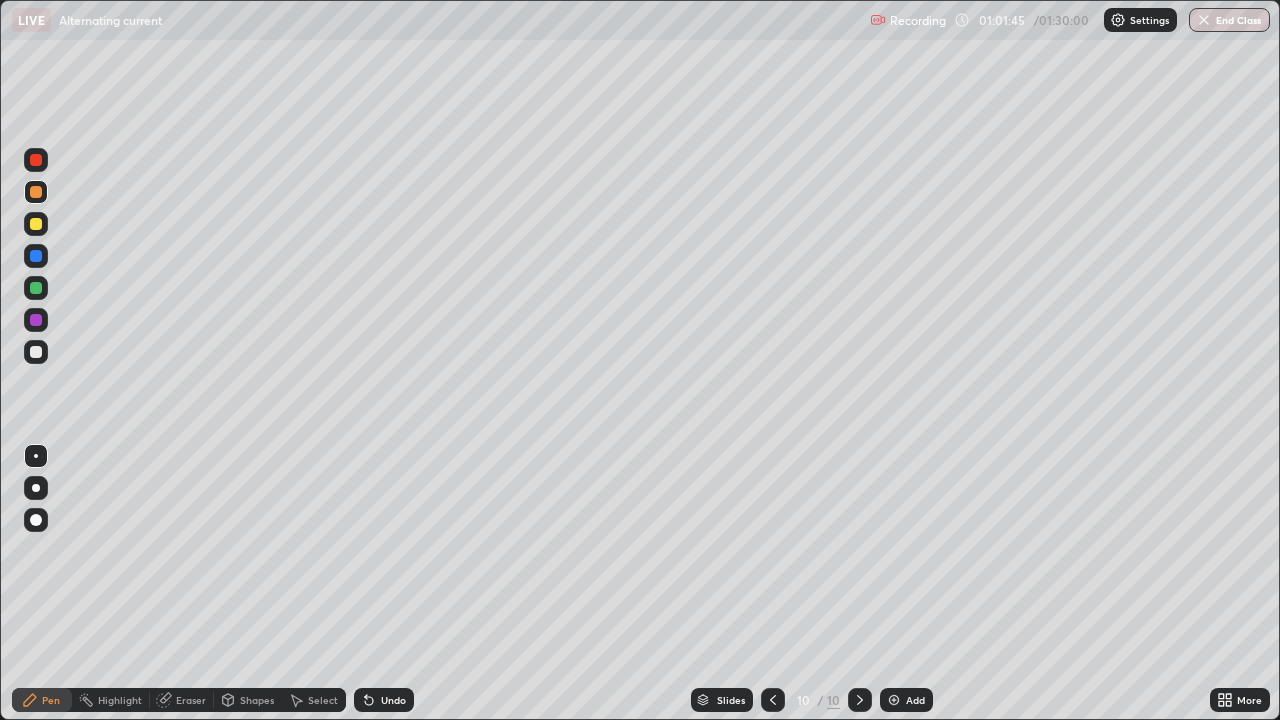 click at bounding box center [36, 352] 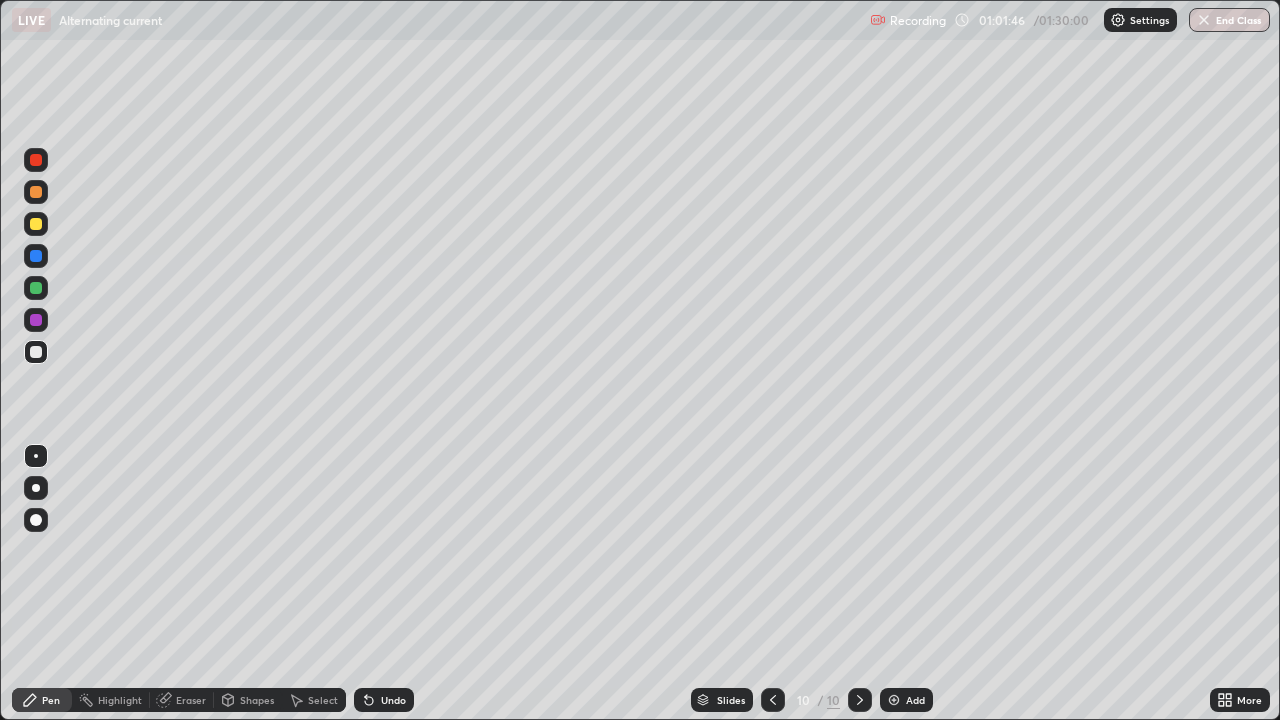 click on "Shapes" at bounding box center (257, 700) 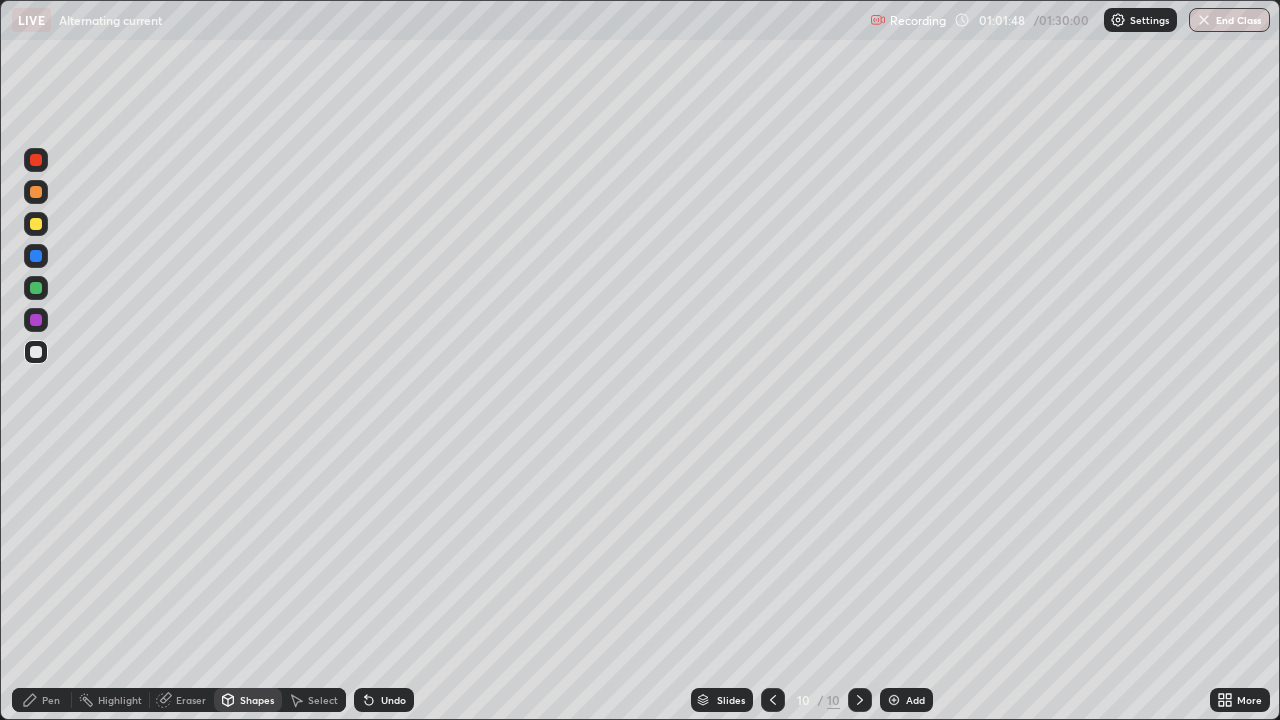 click on "Pen" at bounding box center [51, 700] 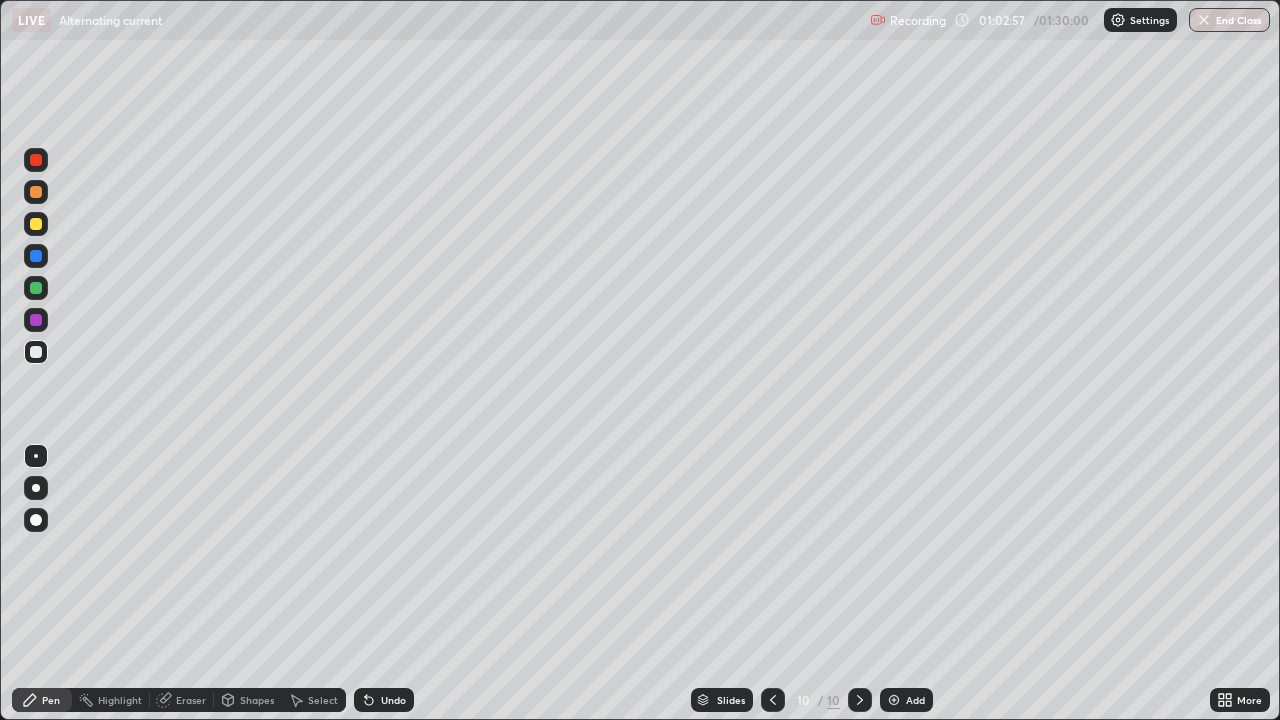 click on "Select" at bounding box center (323, 700) 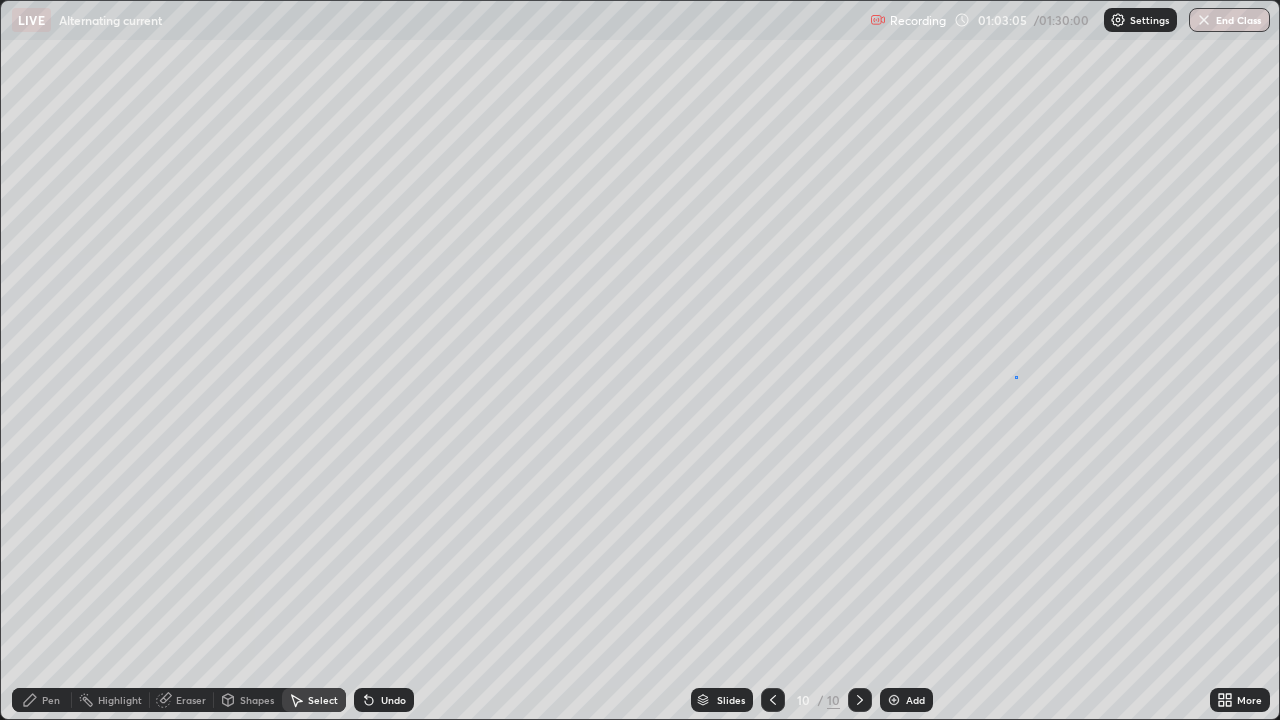 click on "0 ° Undo Copy Duplicate Duplicate to new slide Delete" at bounding box center (640, 360) 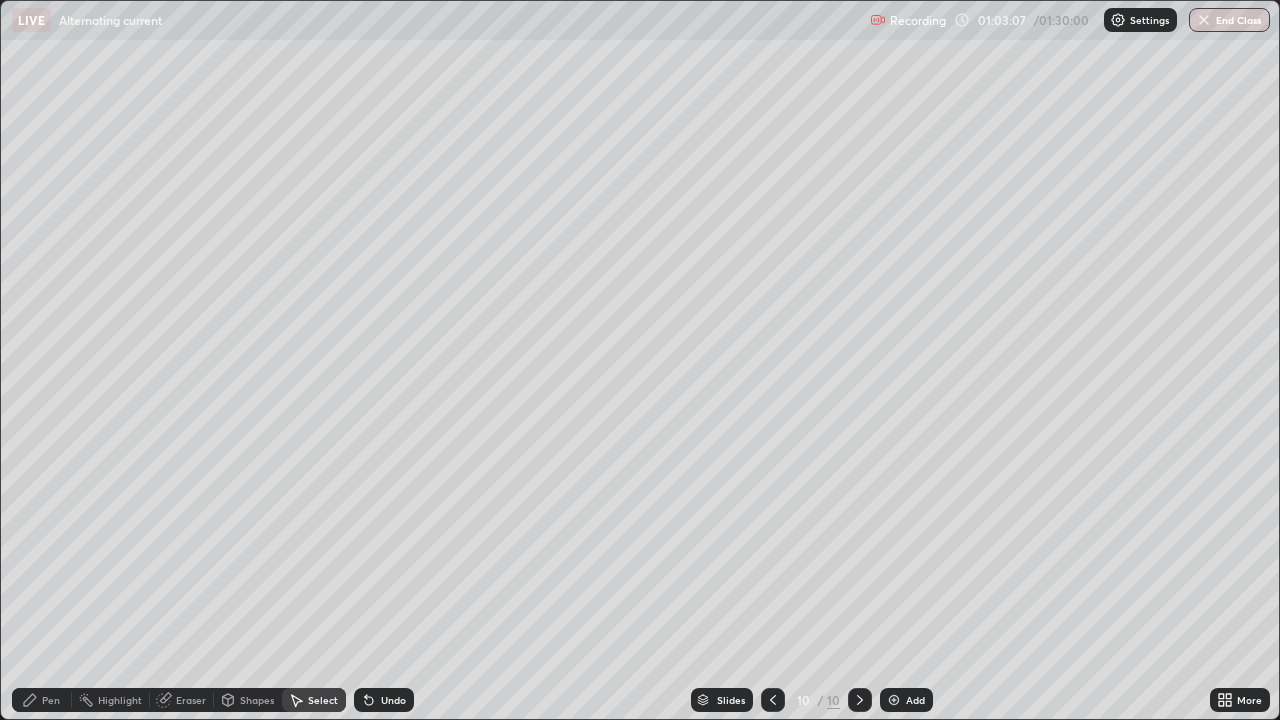 click on "Pen" at bounding box center (51, 700) 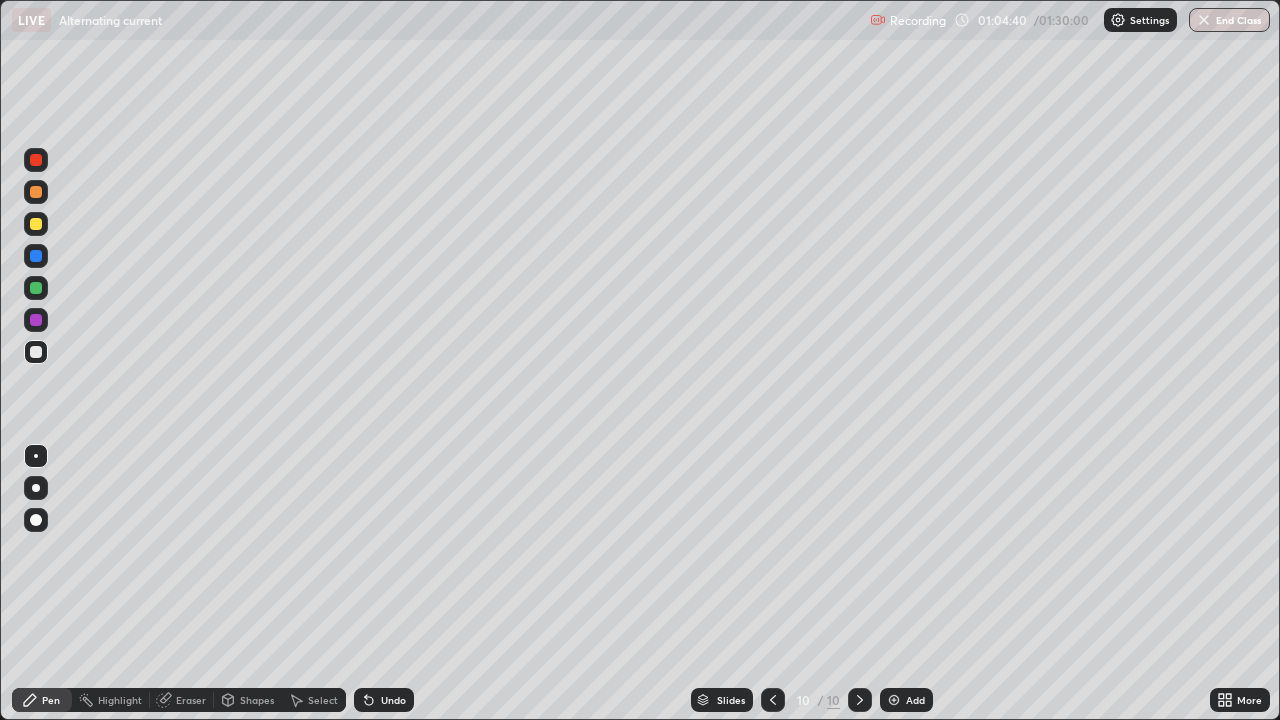 click at bounding box center (36, 224) 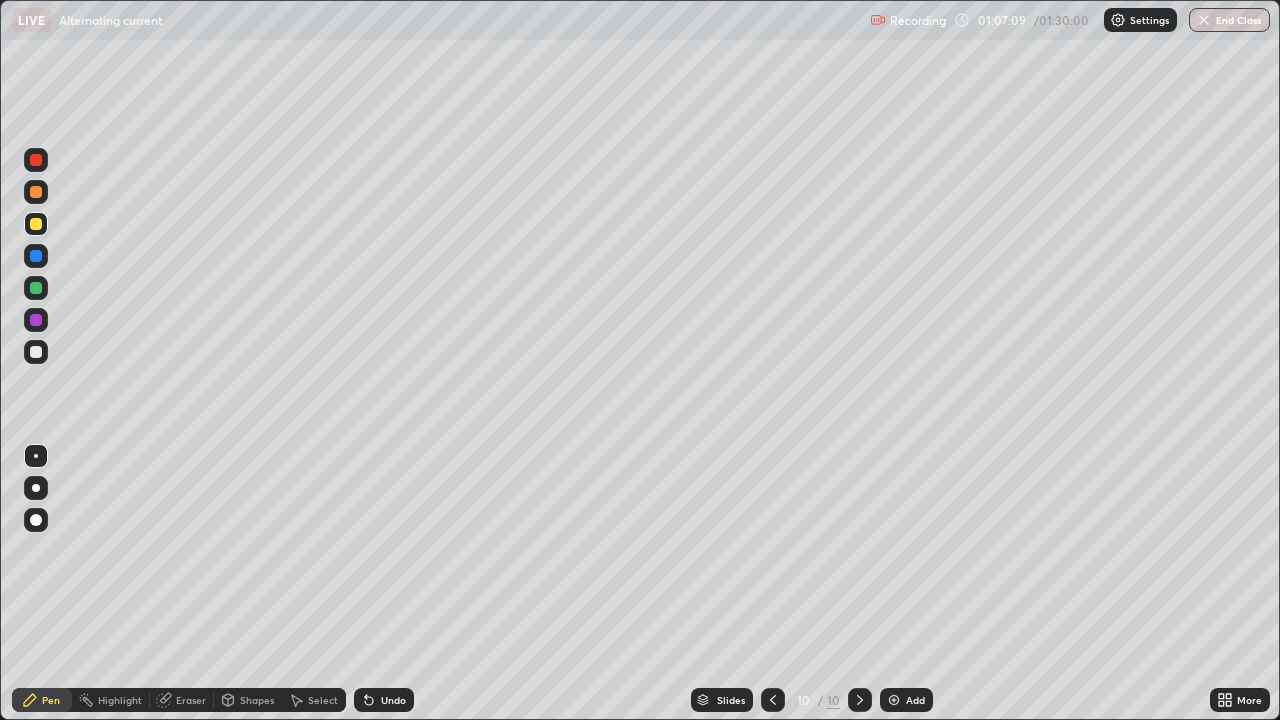click at bounding box center [894, 700] 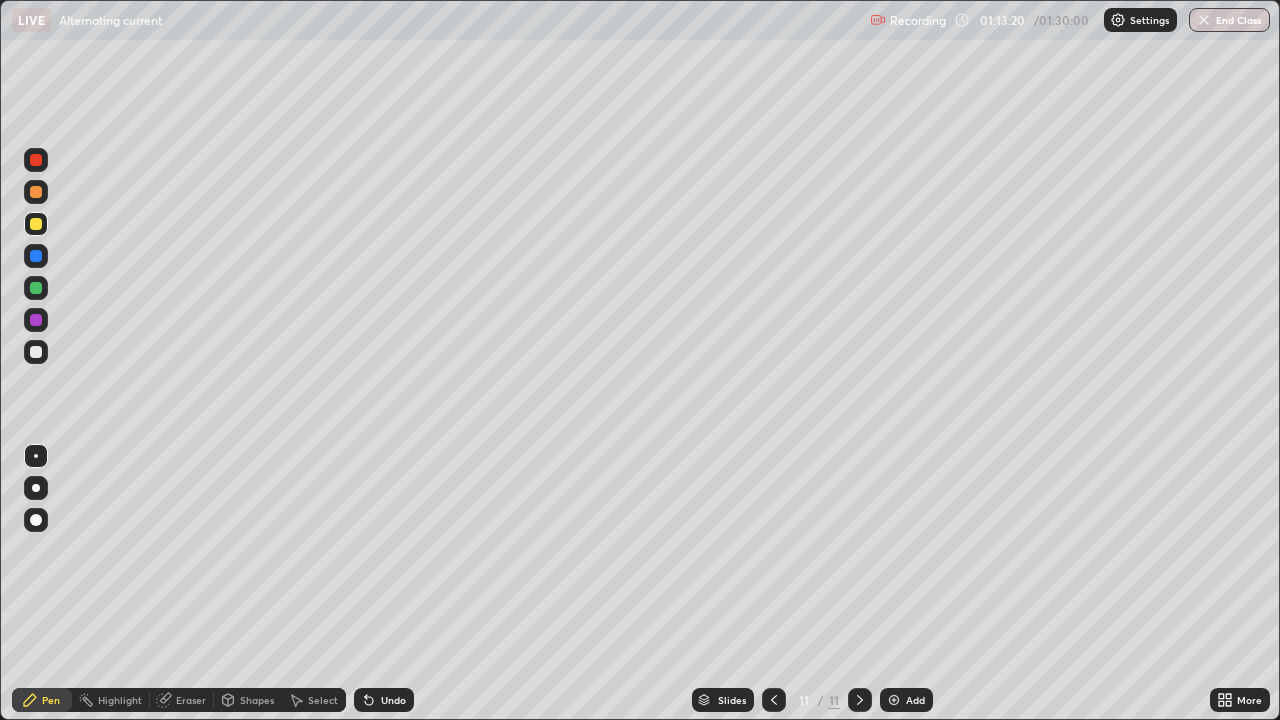 click at bounding box center [894, 700] 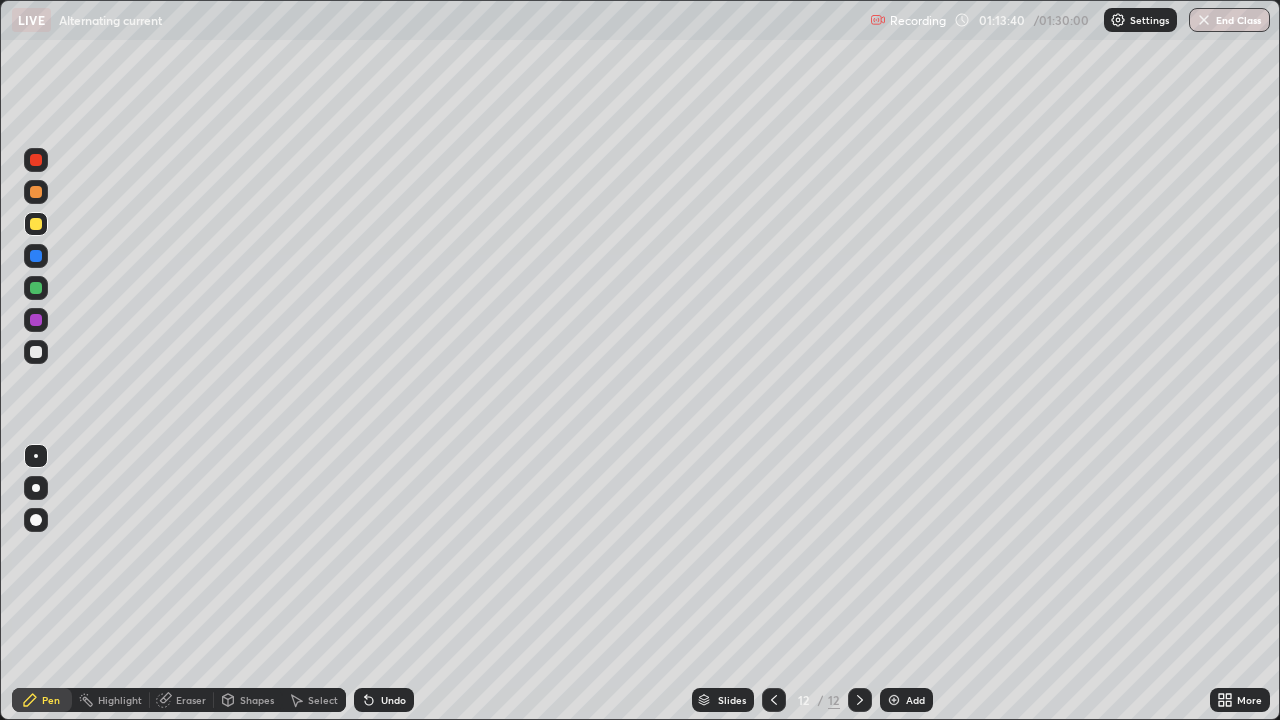 click on "Eraser" at bounding box center (191, 700) 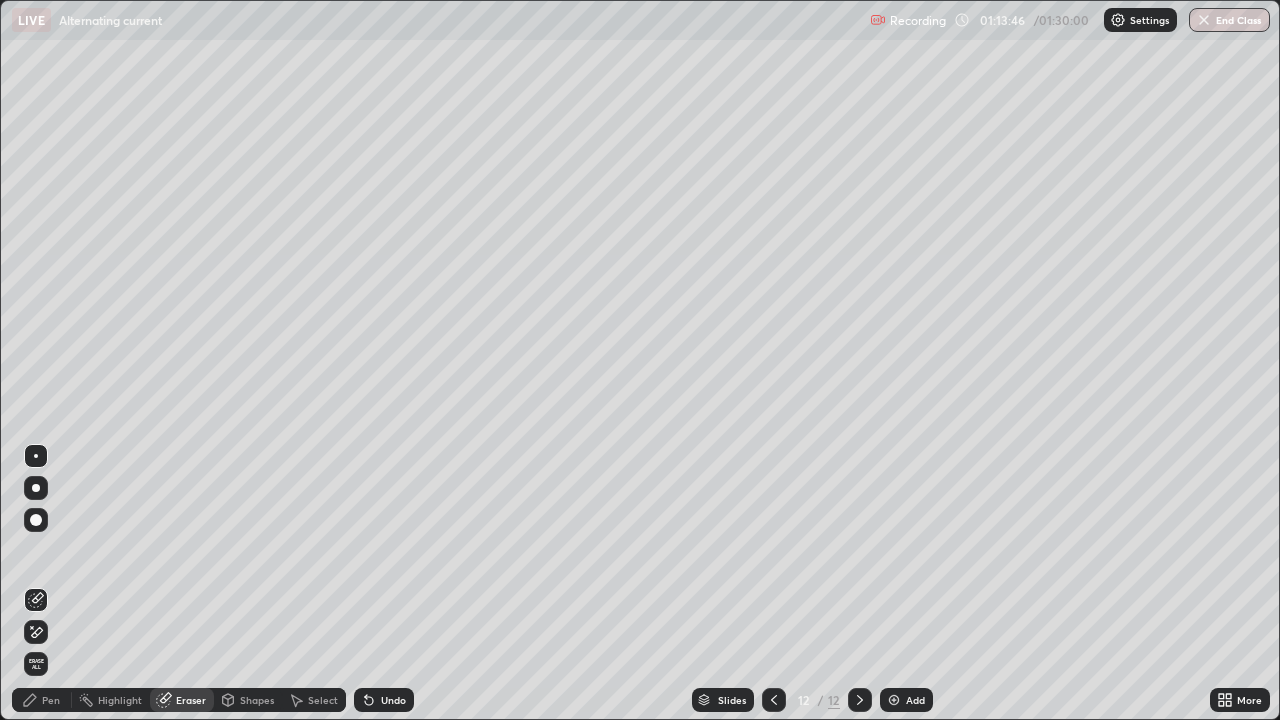 click on "Pen" at bounding box center (51, 700) 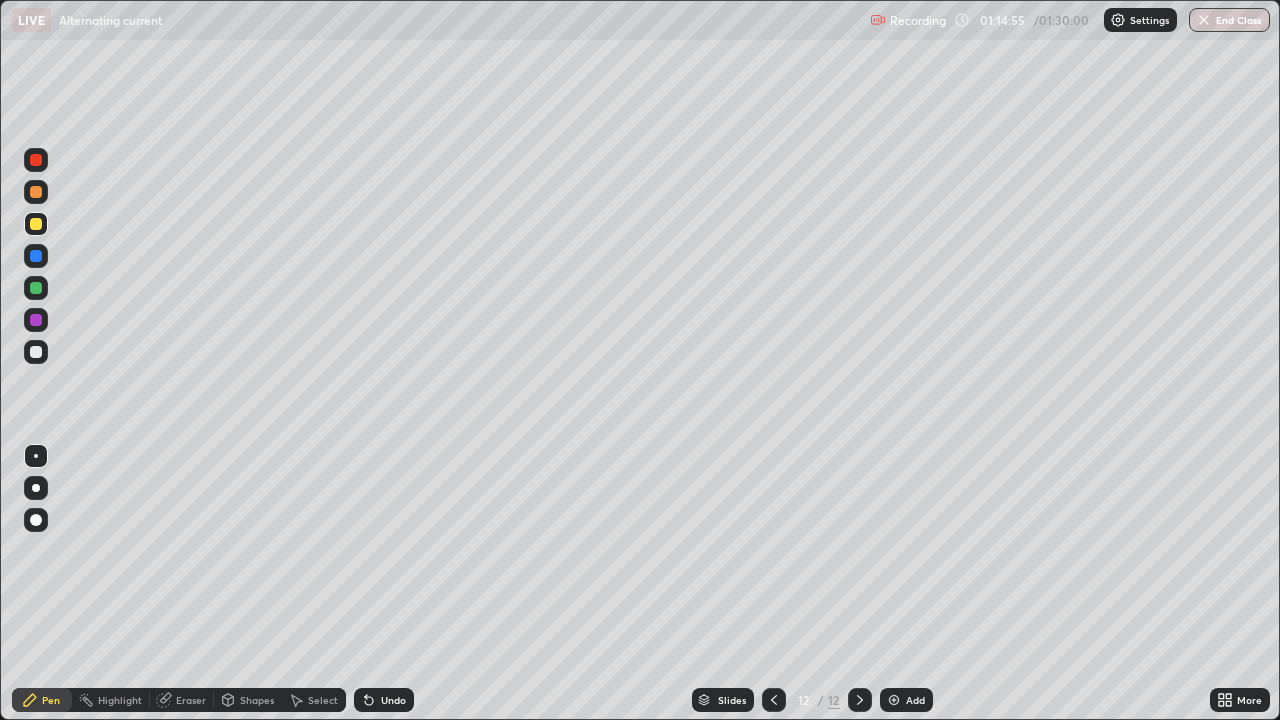 click 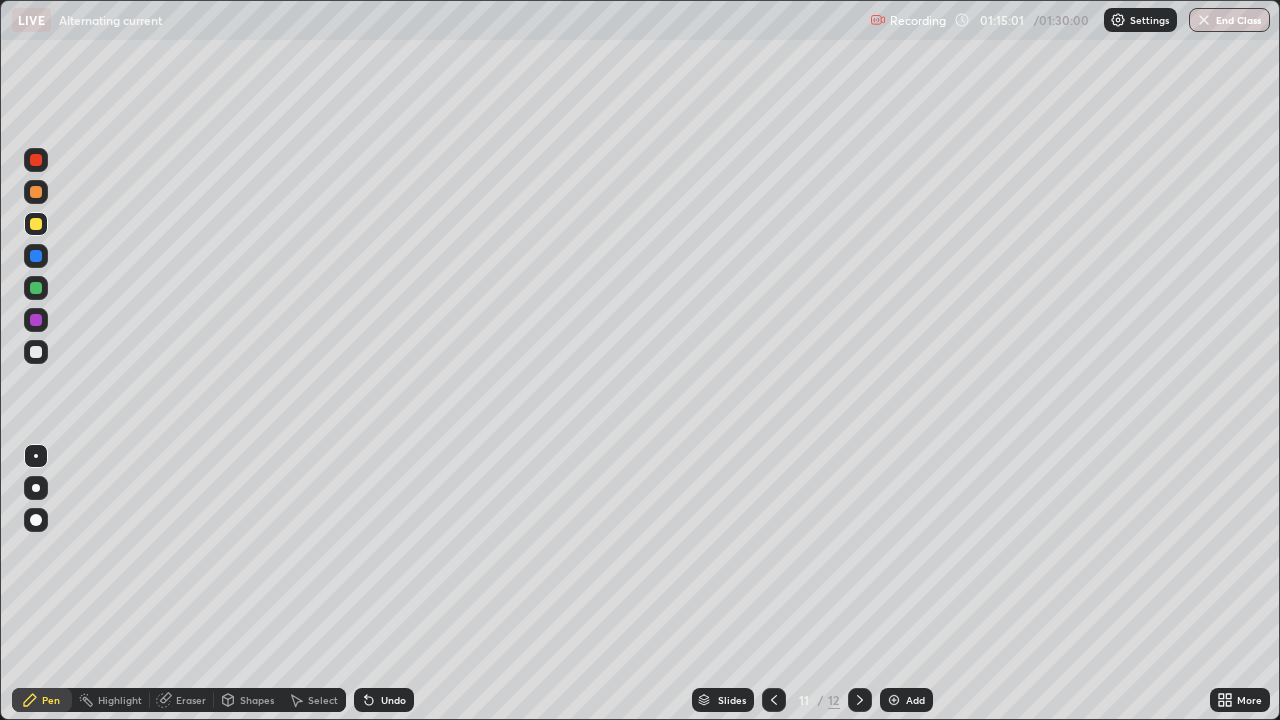 click 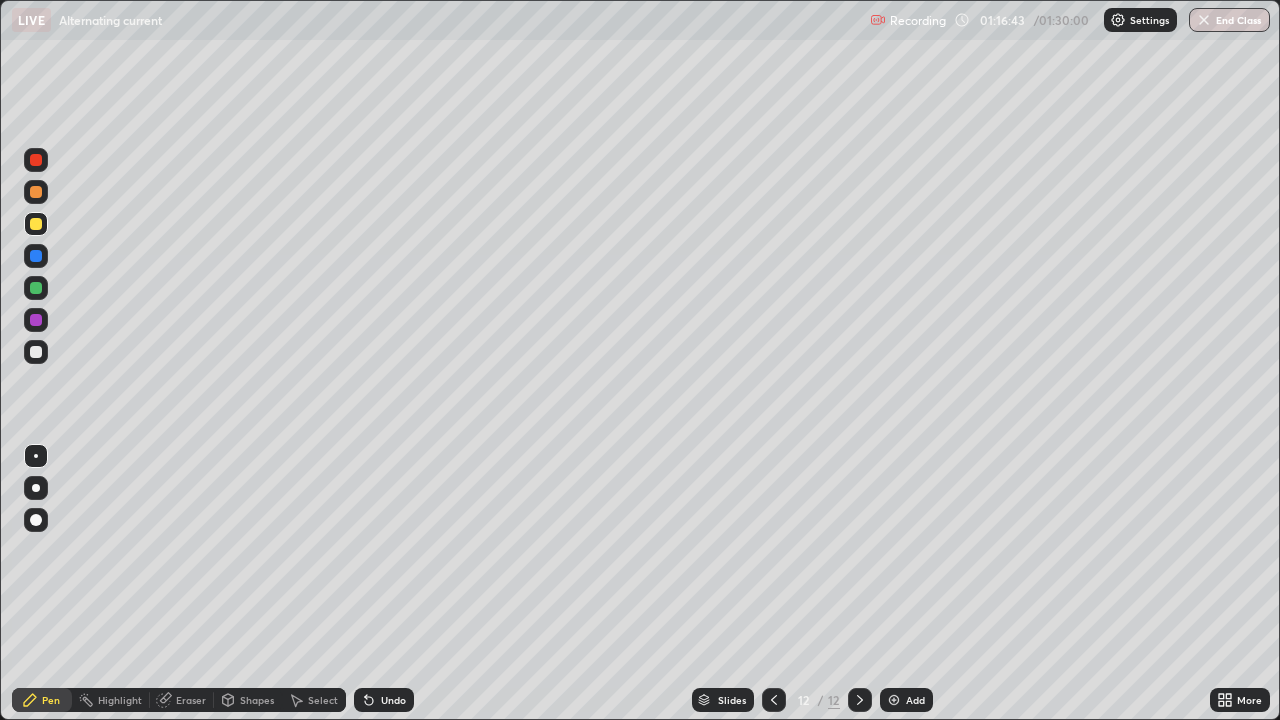 click at bounding box center [36, 352] 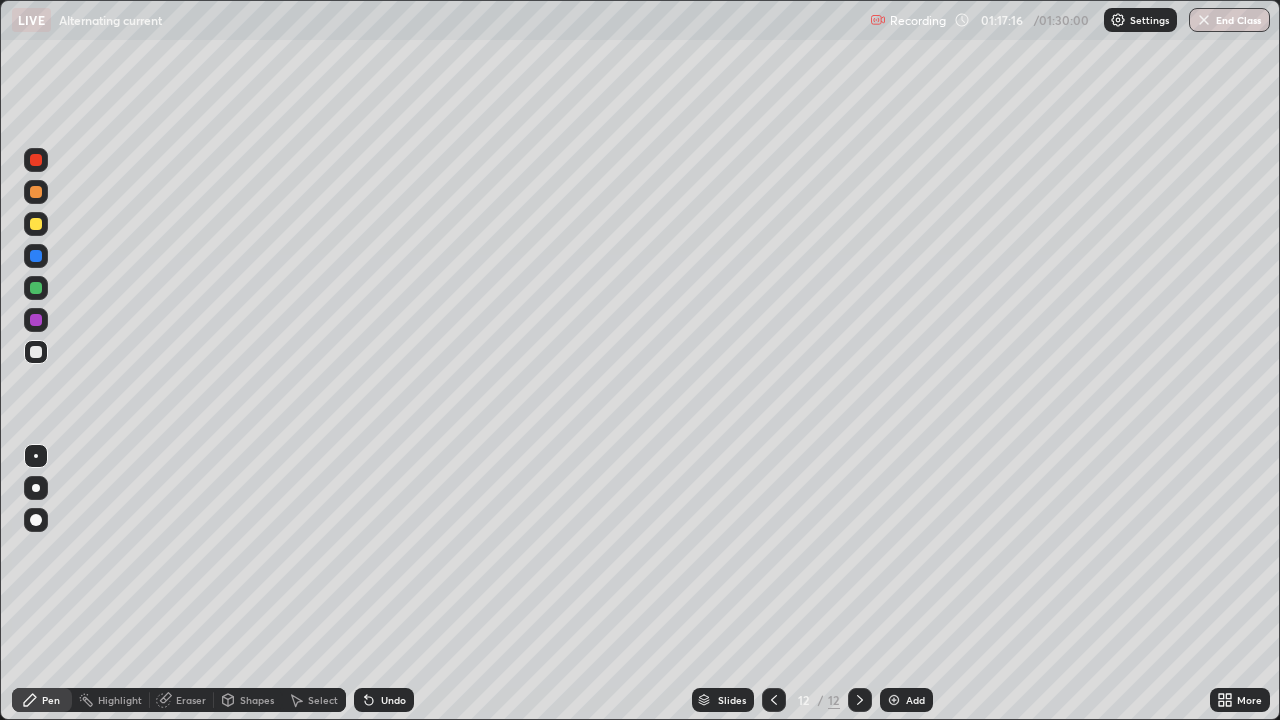 click on "Undo" at bounding box center (393, 700) 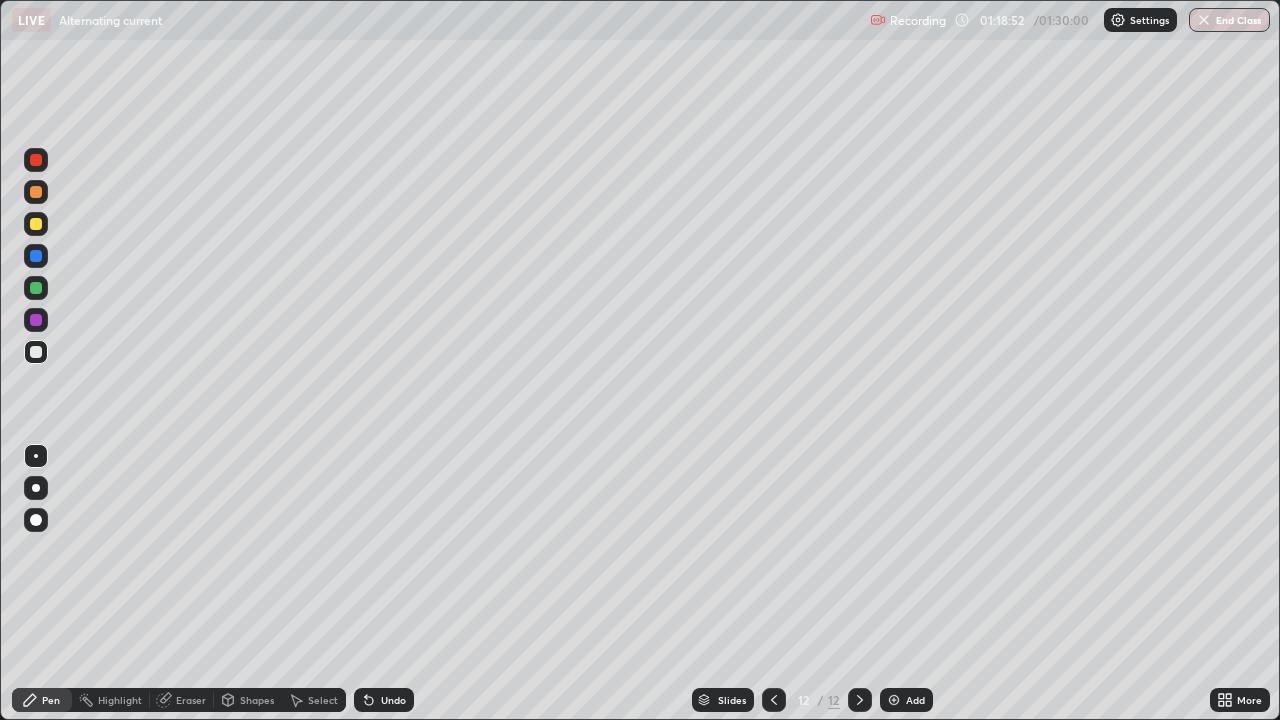 click at bounding box center [894, 700] 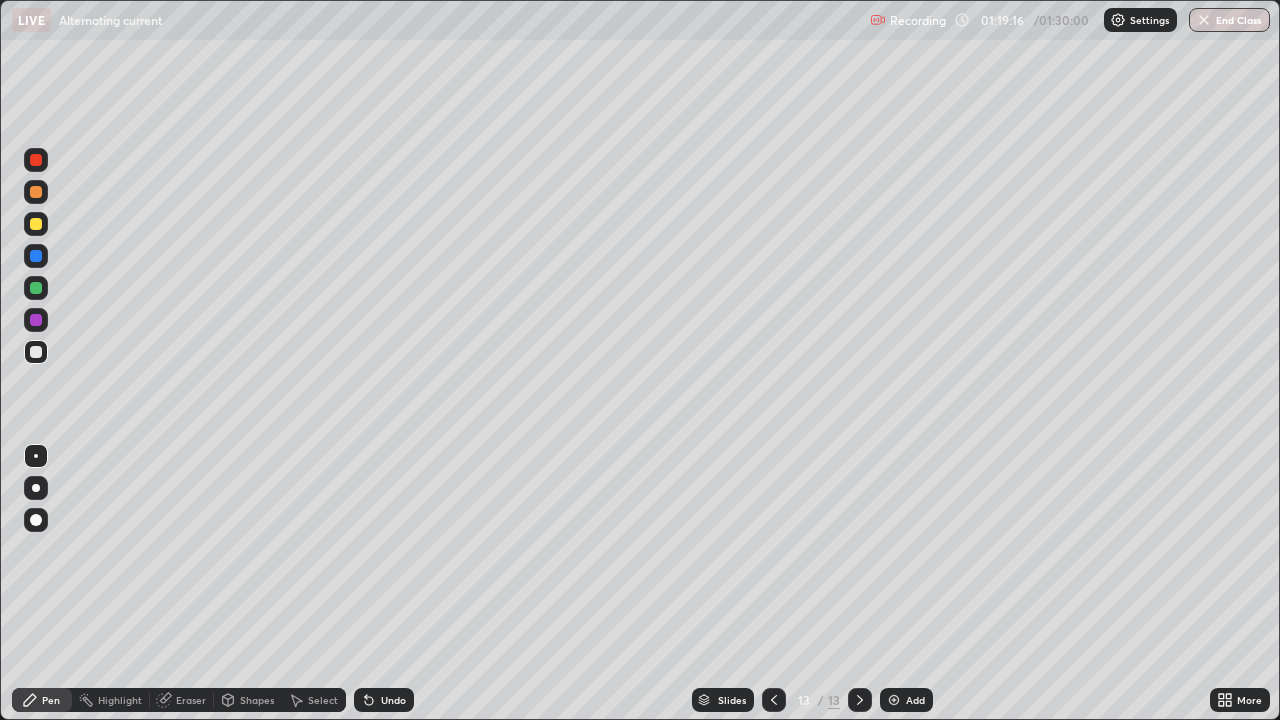 click on "Shapes" at bounding box center [257, 700] 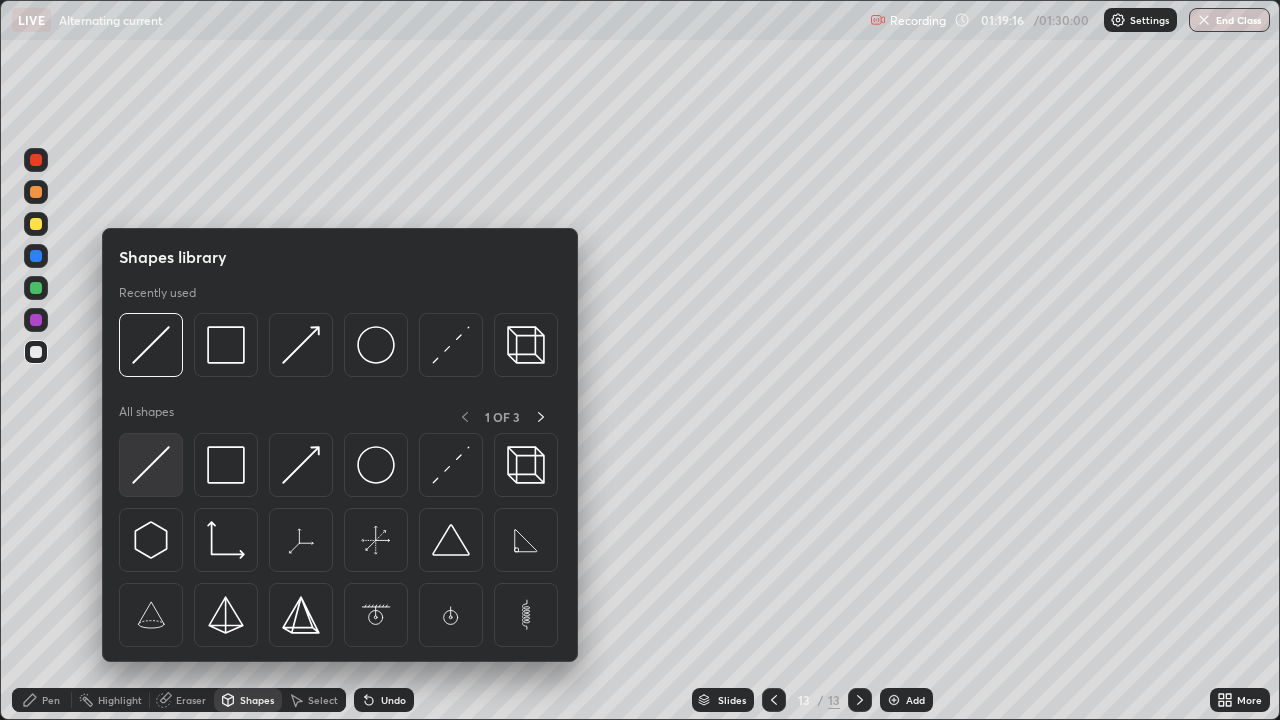 click at bounding box center [151, 465] 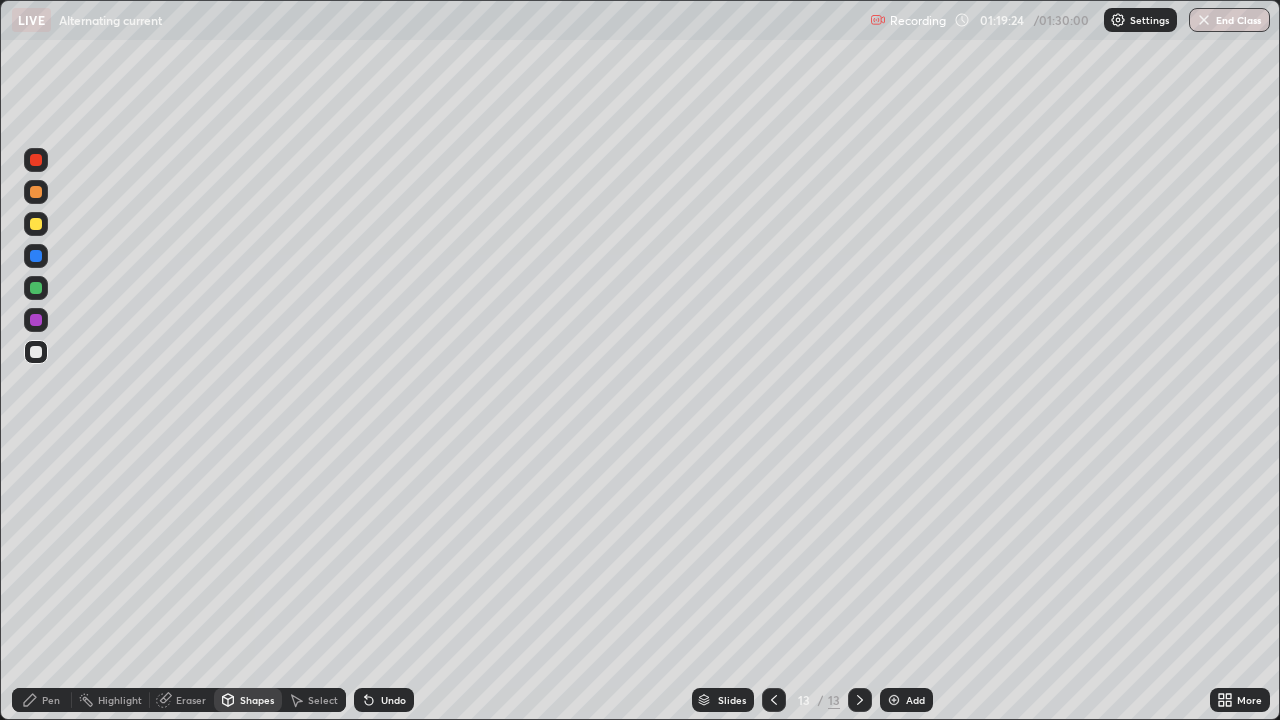 click on "Pen" at bounding box center [51, 700] 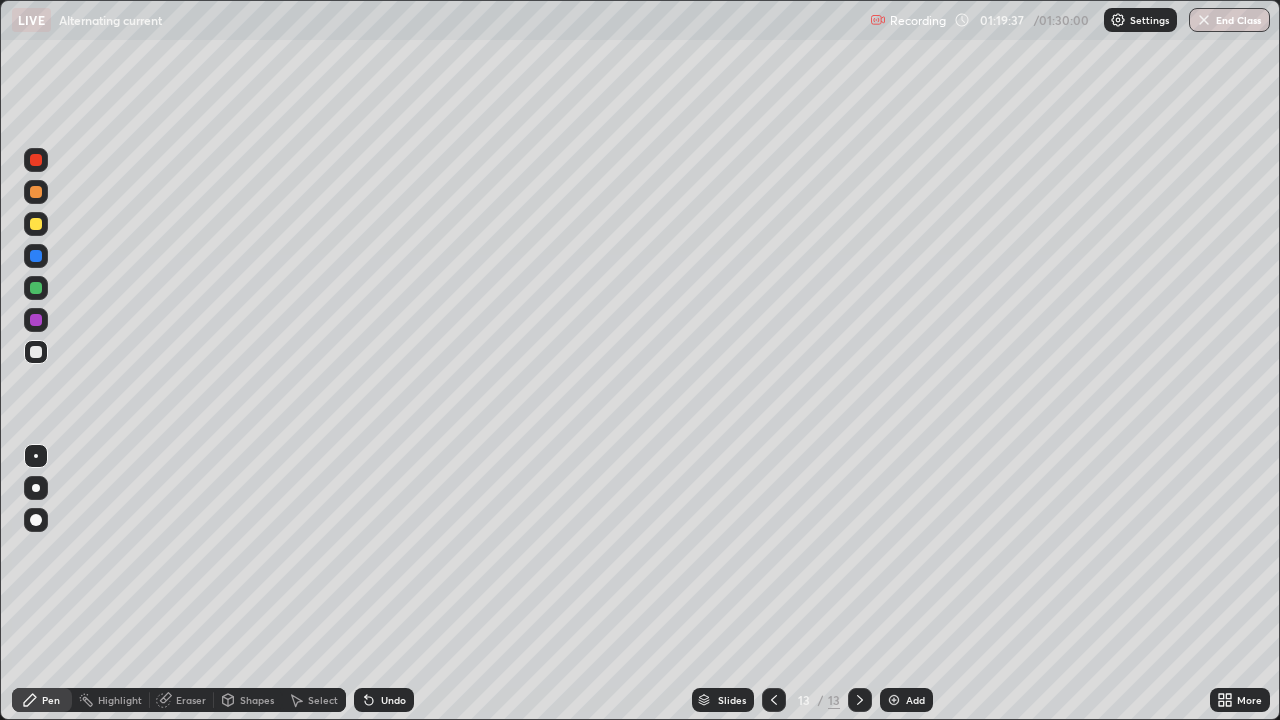 click on "Undo" at bounding box center [393, 700] 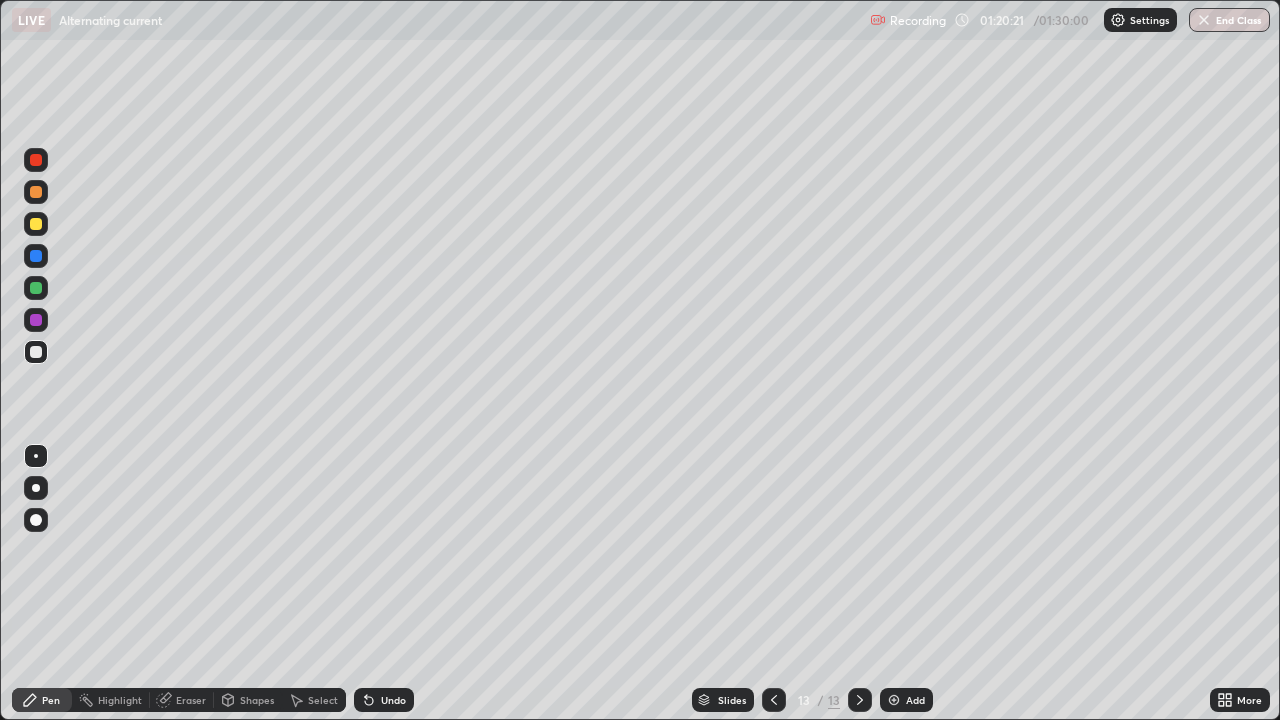 click at bounding box center (36, 224) 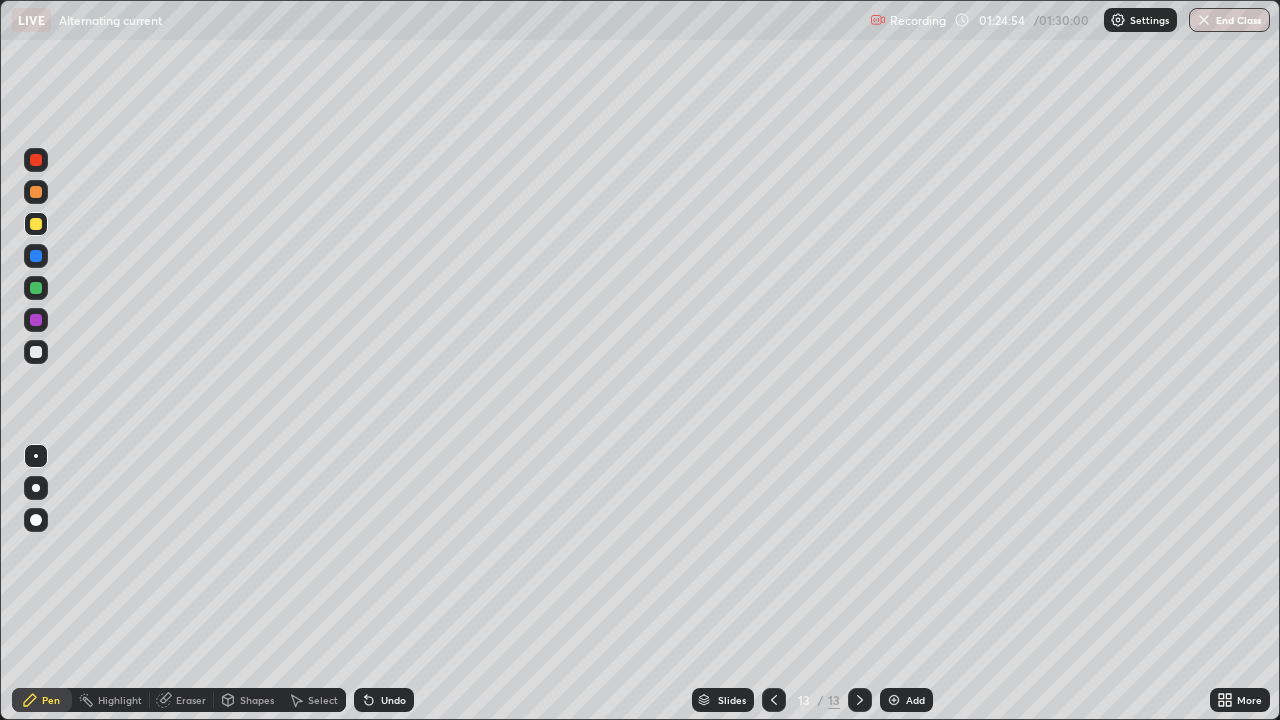 click at bounding box center (894, 700) 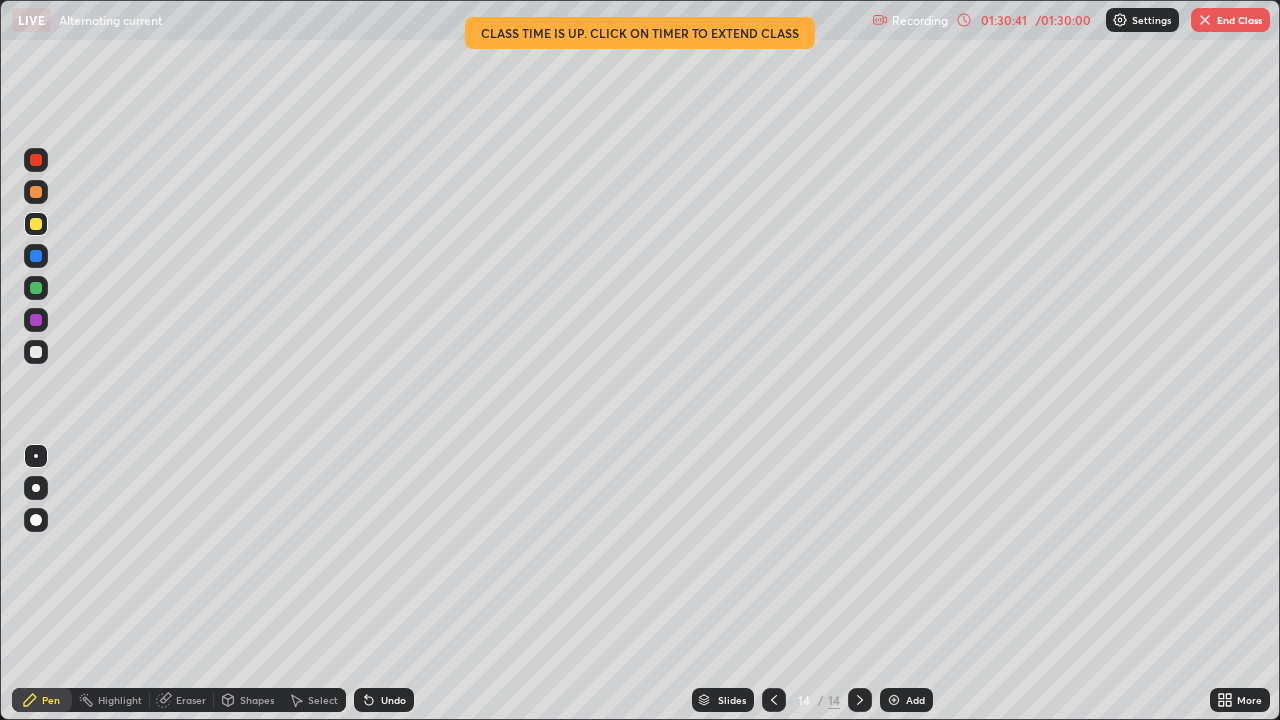 click on "End Class" at bounding box center (1230, 20) 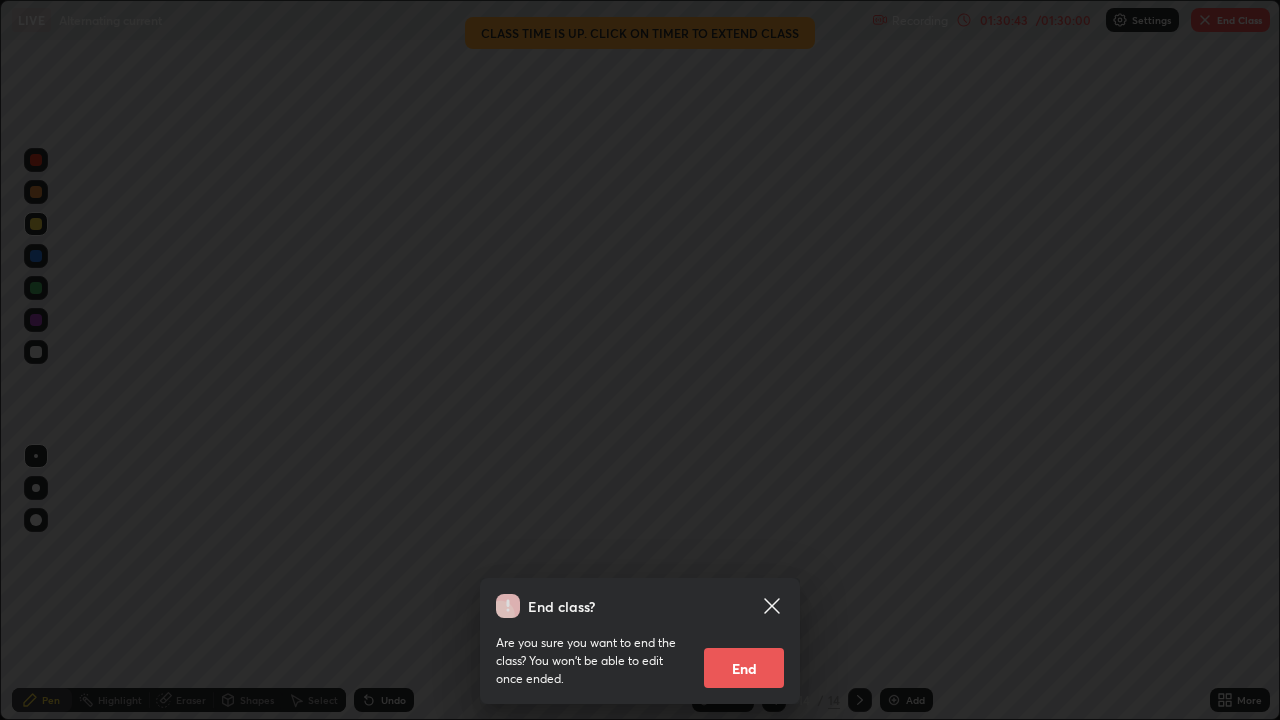 click on "End" at bounding box center [744, 668] 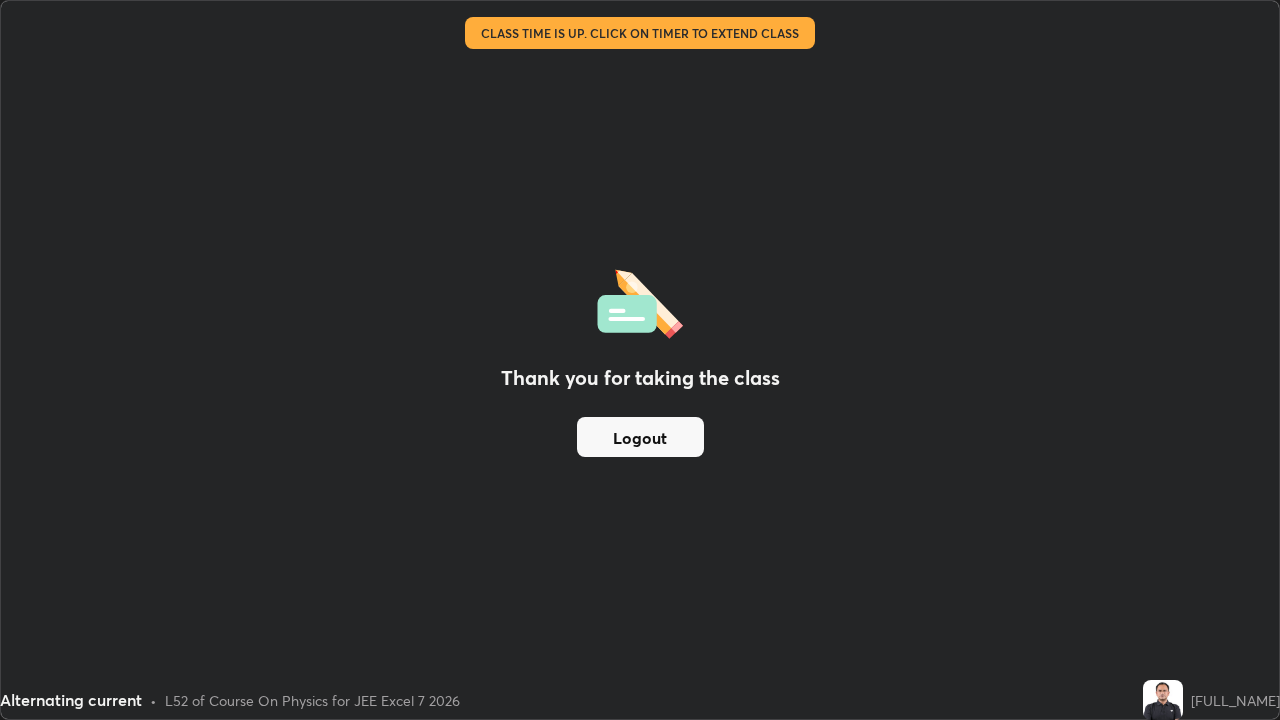 click on "Logout" at bounding box center (640, 437) 